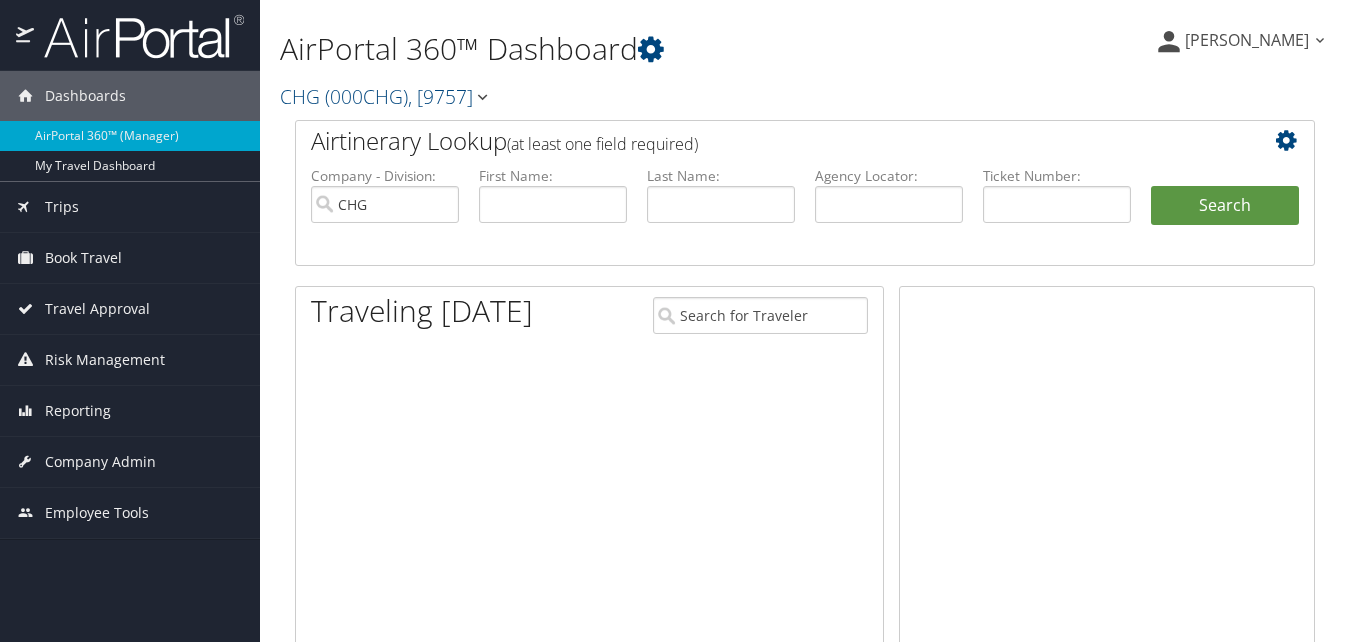 scroll, scrollTop: 0, scrollLeft: 0, axis: both 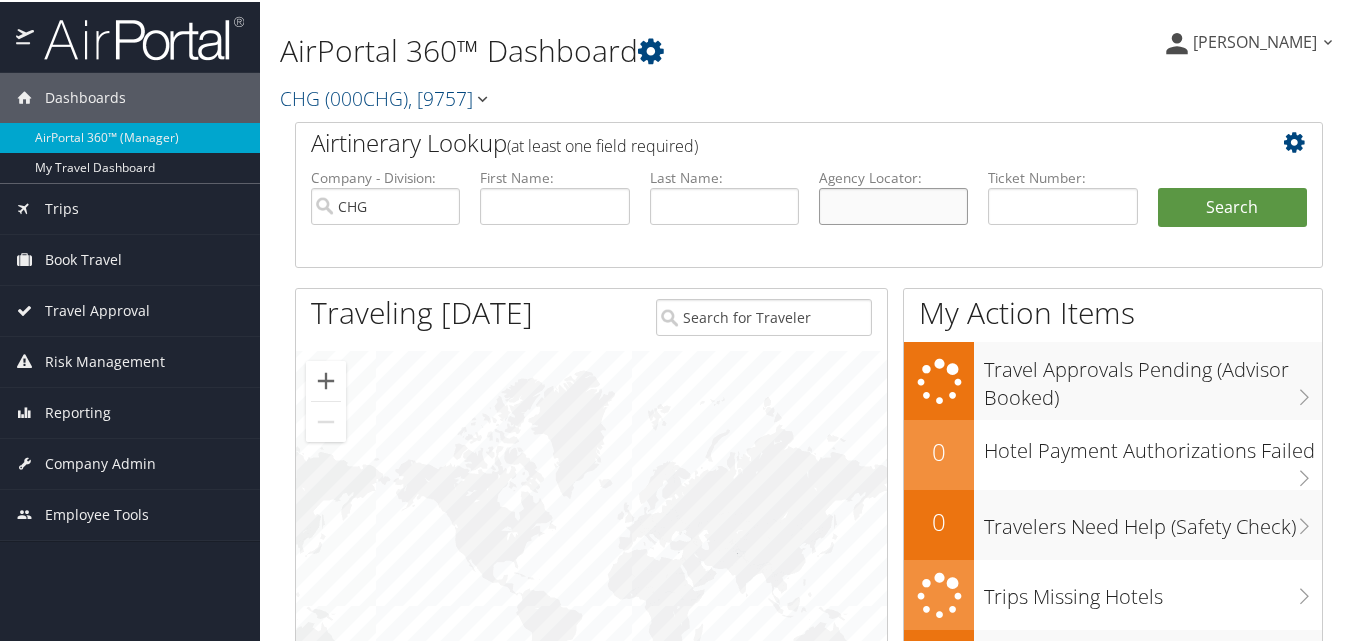 click at bounding box center (893, 204) 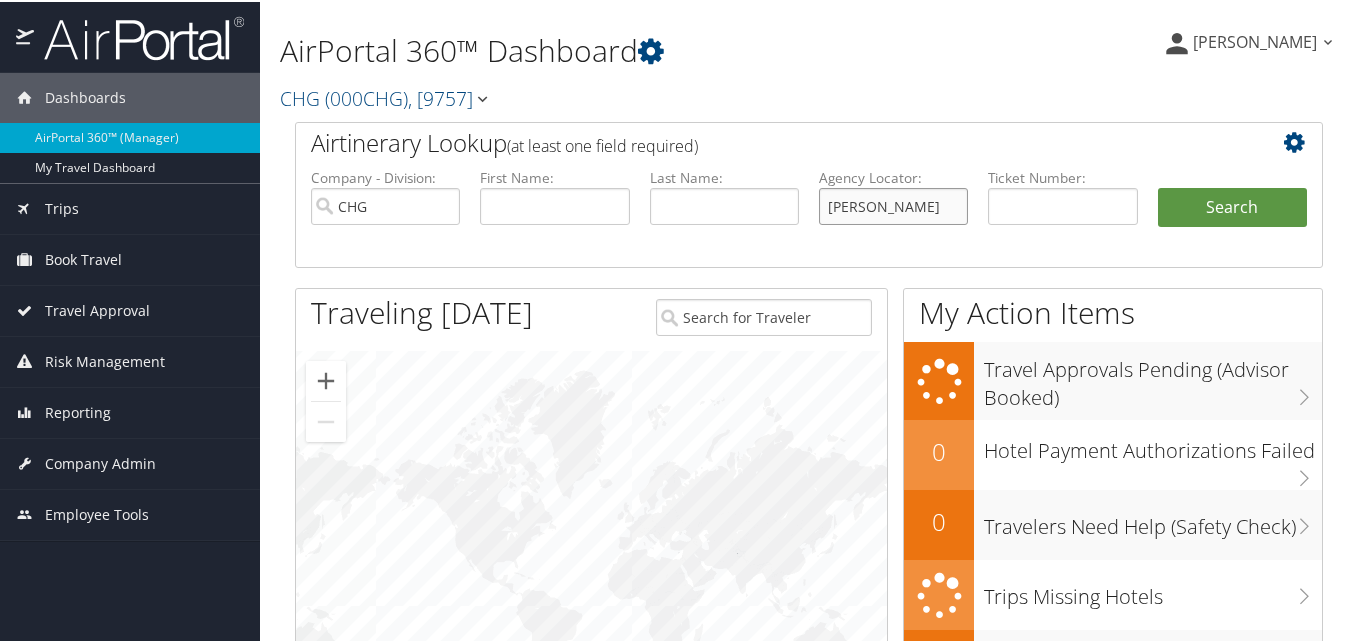 drag, startPoint x: 922, startPoint y: 202, endPoint x: 634, endPoint y: 216, distance: 288.3401 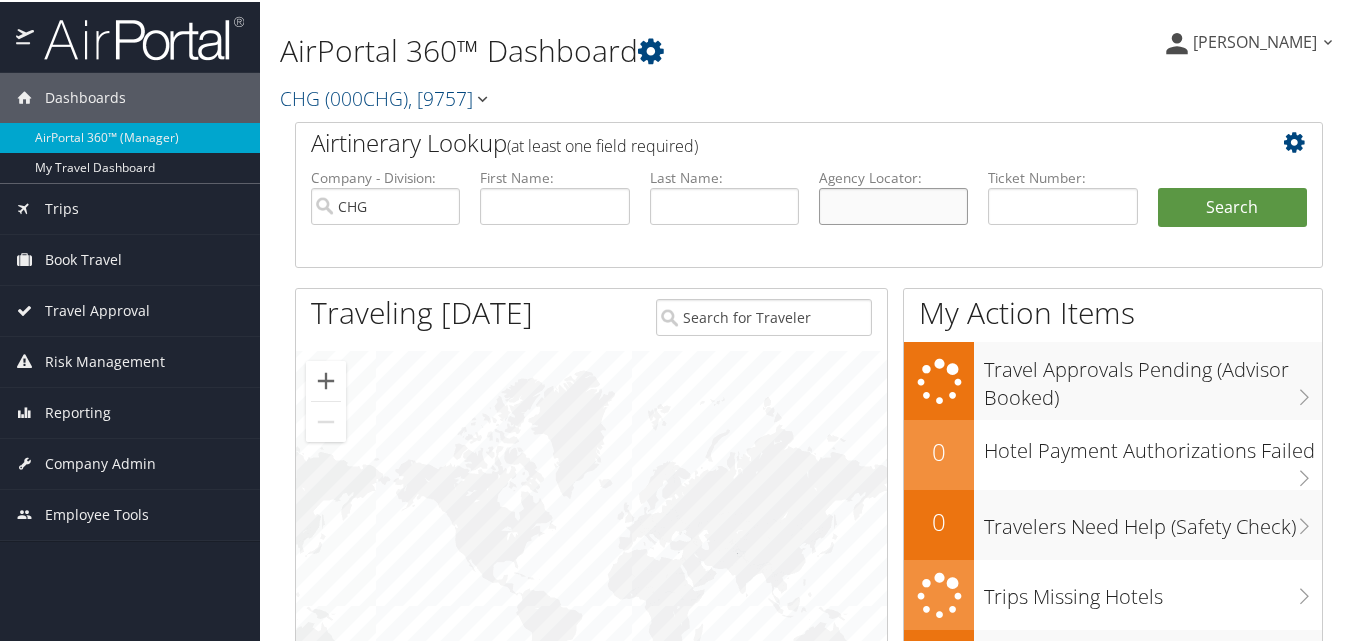 click at bounding box center (893, 204) 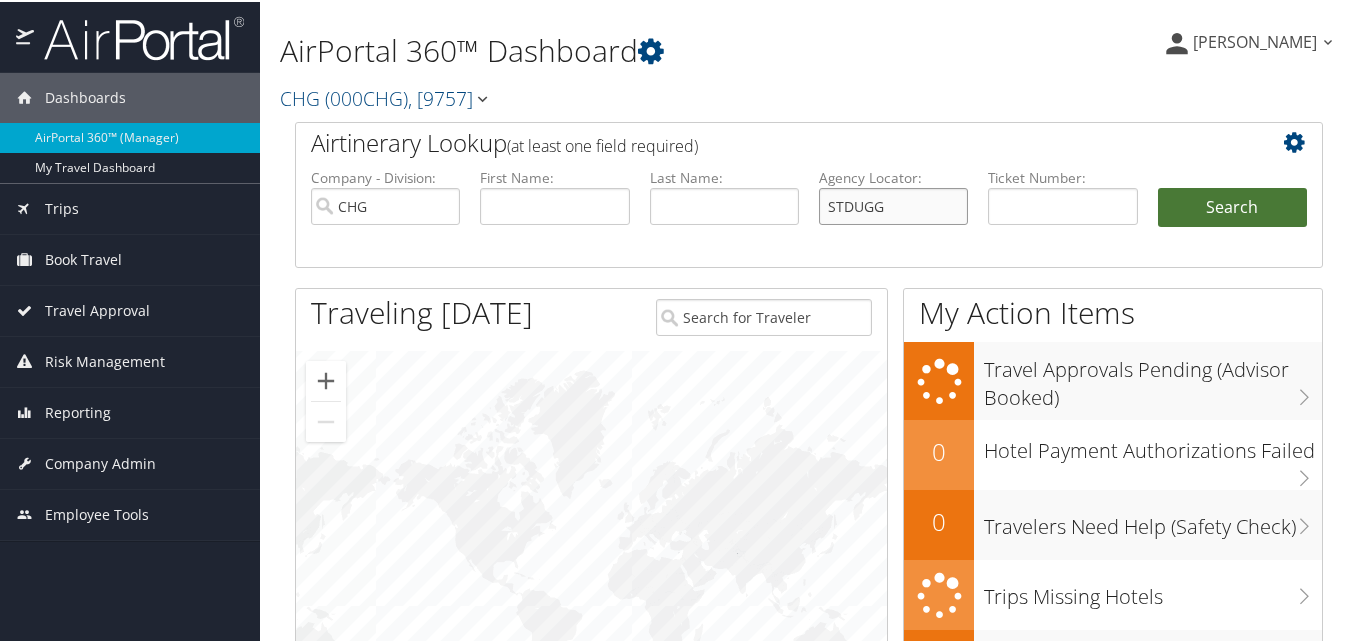 type on "STDUGG" 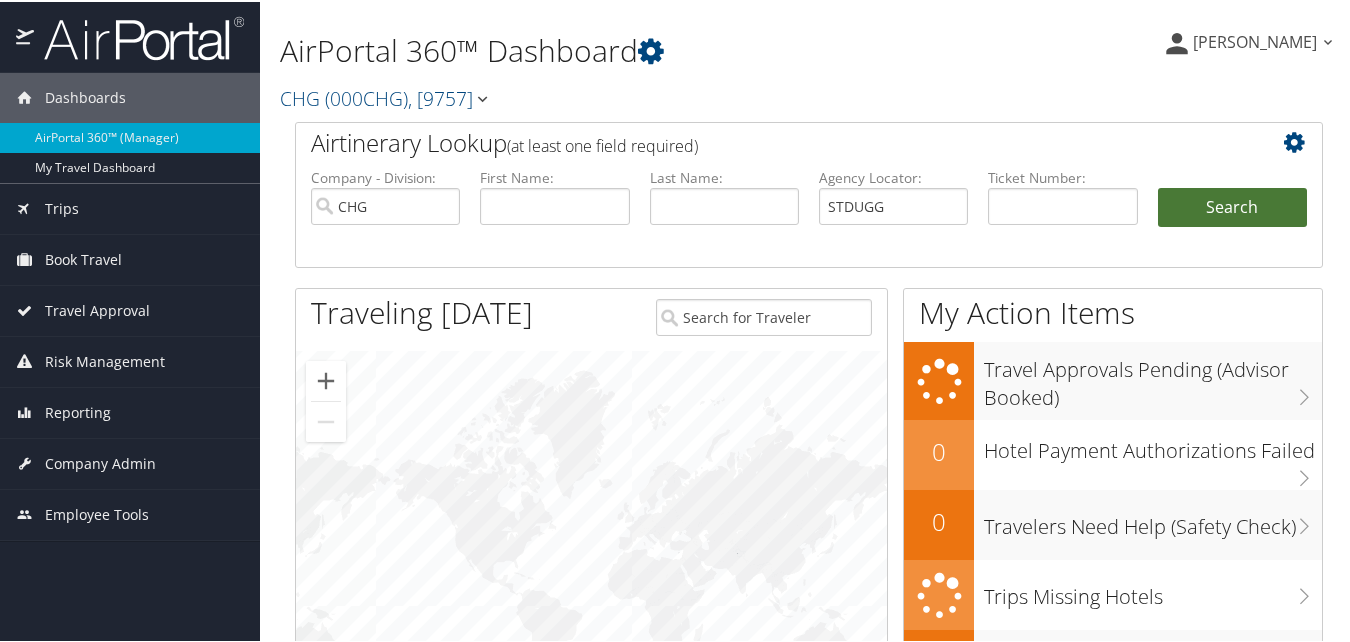 click on "Search" at bounding box center (1232, 206) 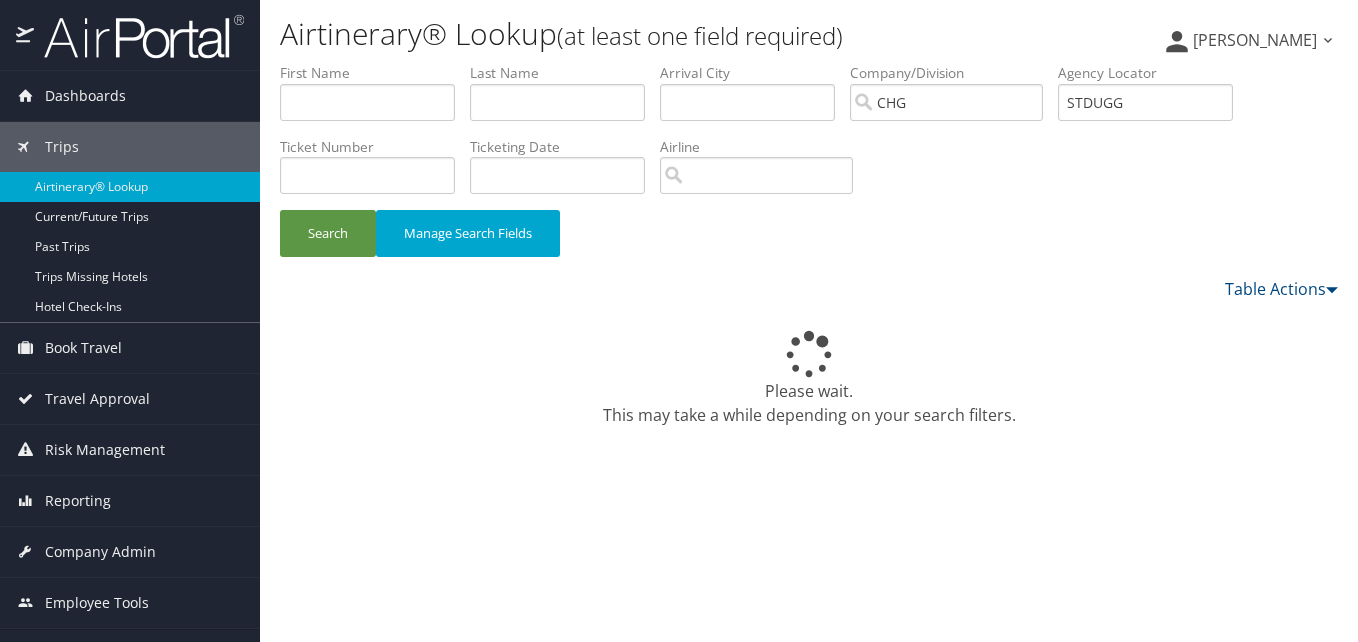 scroll, scrollTop: 0, scrollLeft: 0, axis: both 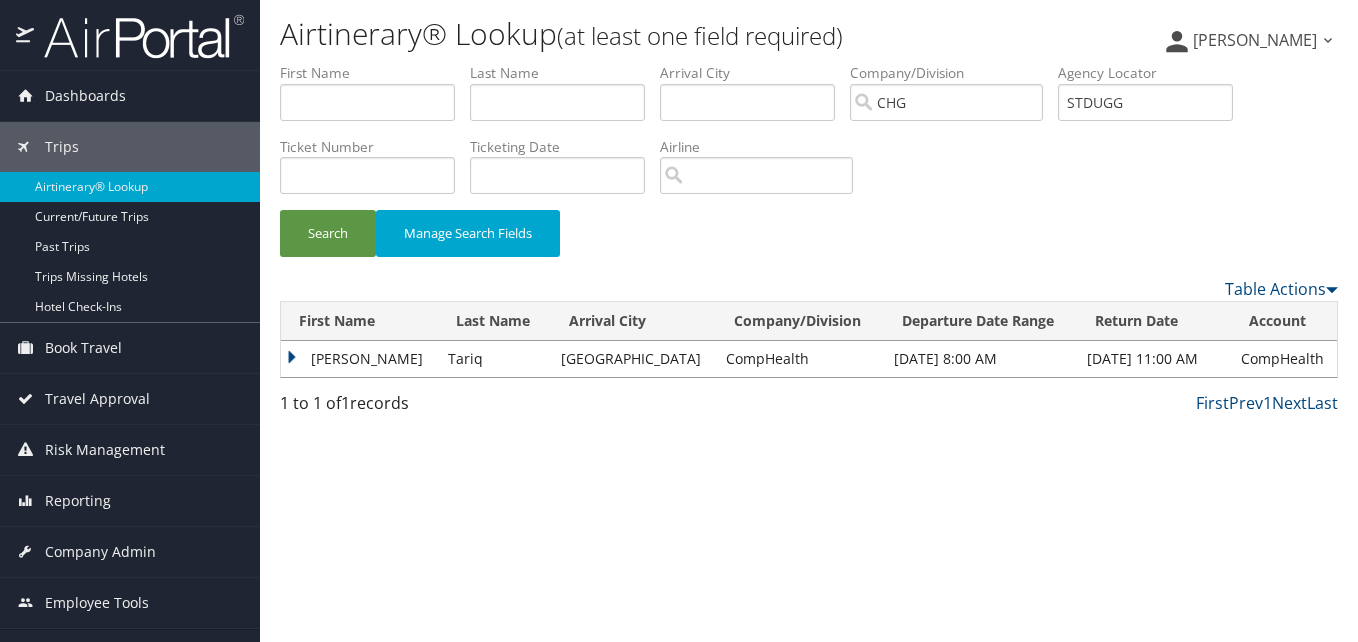 click on "Zeeshan" at bounding box center [359, 359] 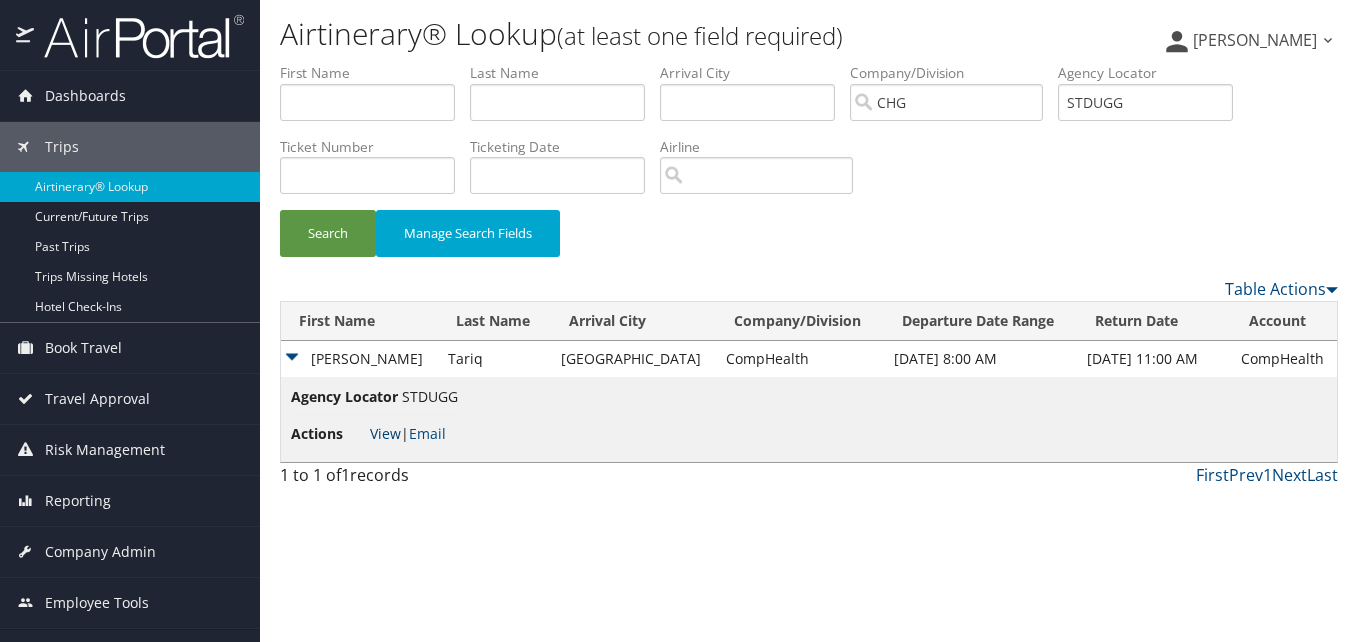click on "View" at bounding box center (385, 433) 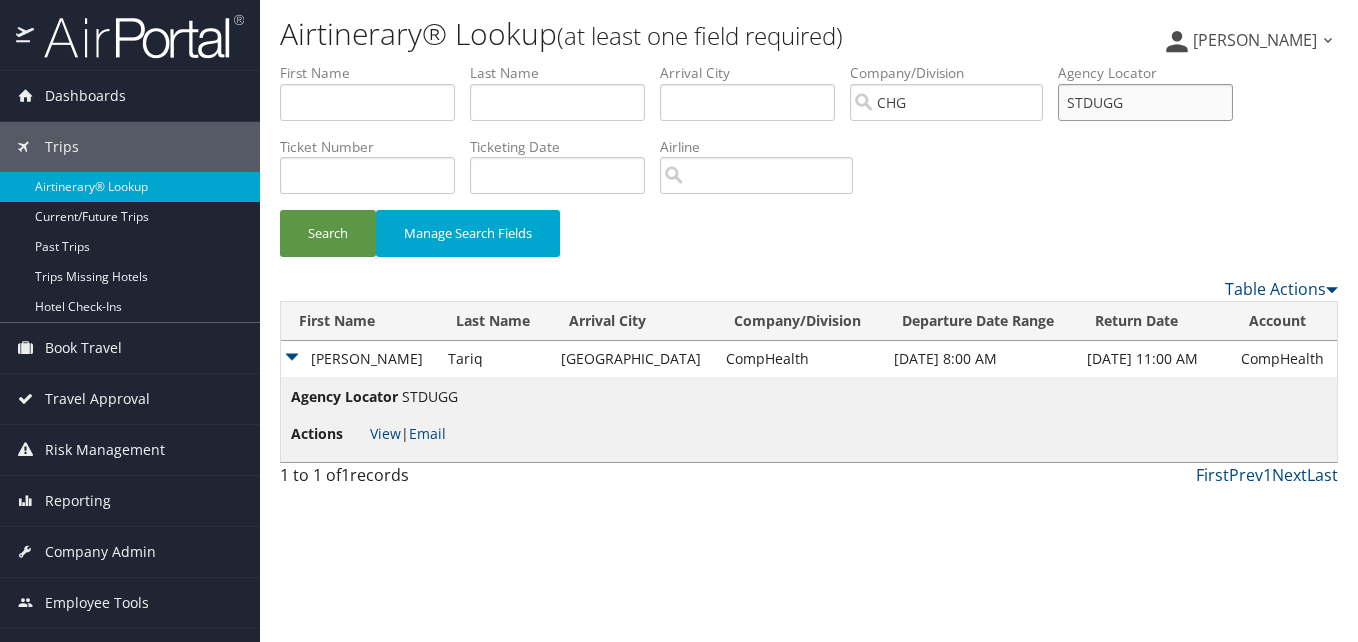 drag, startPoint x: 1184, startPoint y: 102, endPoint x: 1080, endPoint y: 117, distance: 105.076164 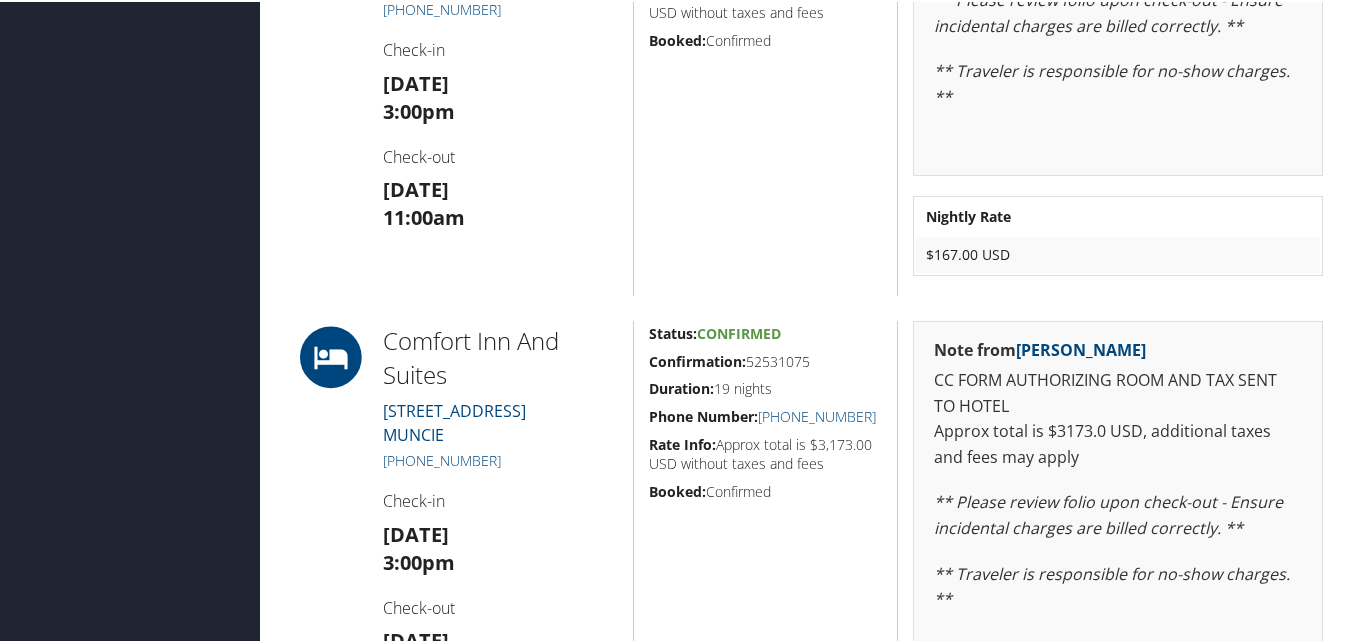 scroll, scrollTop: 800, scrollLeft: 0, axis: vertical 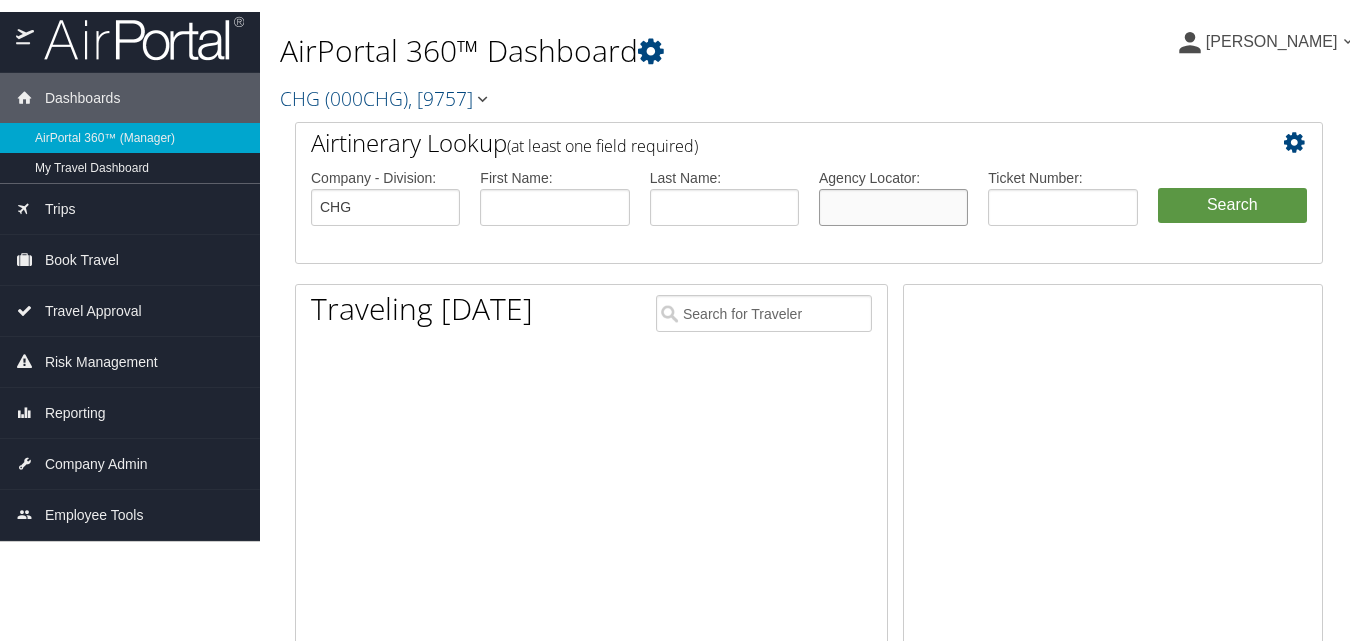 click at bounding box center (893, 205) 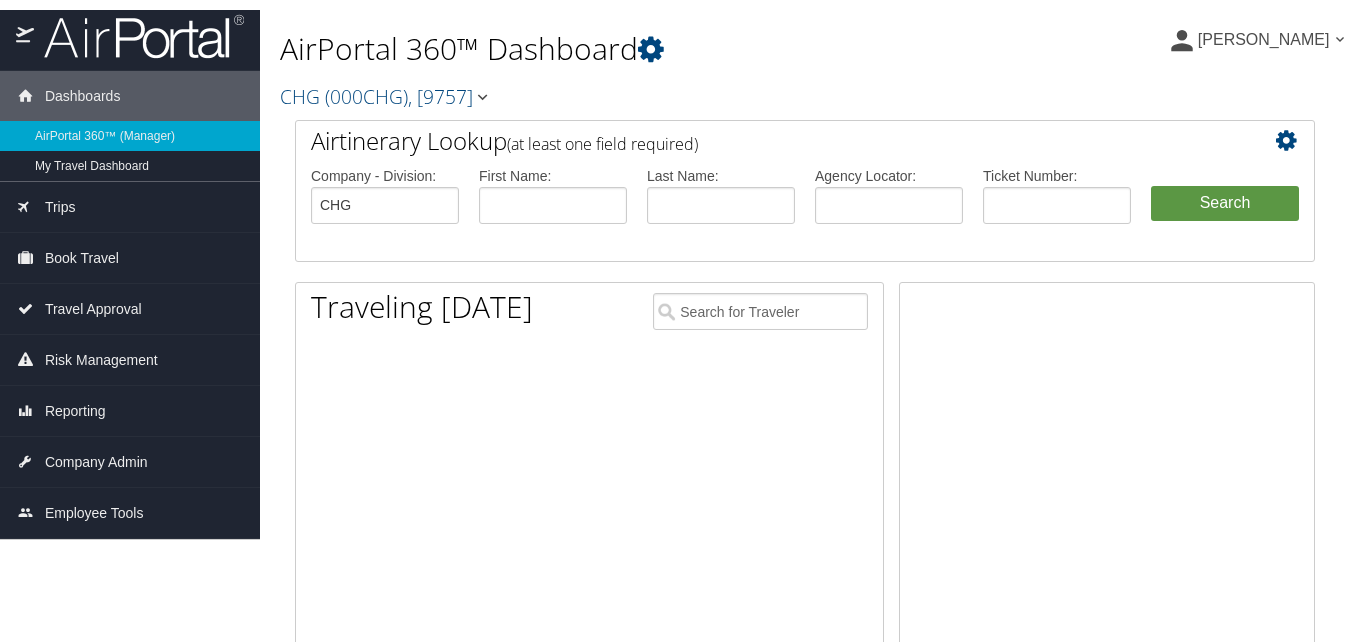 scroll, scrollTop: 0, scrollLeft: 0, axis: both 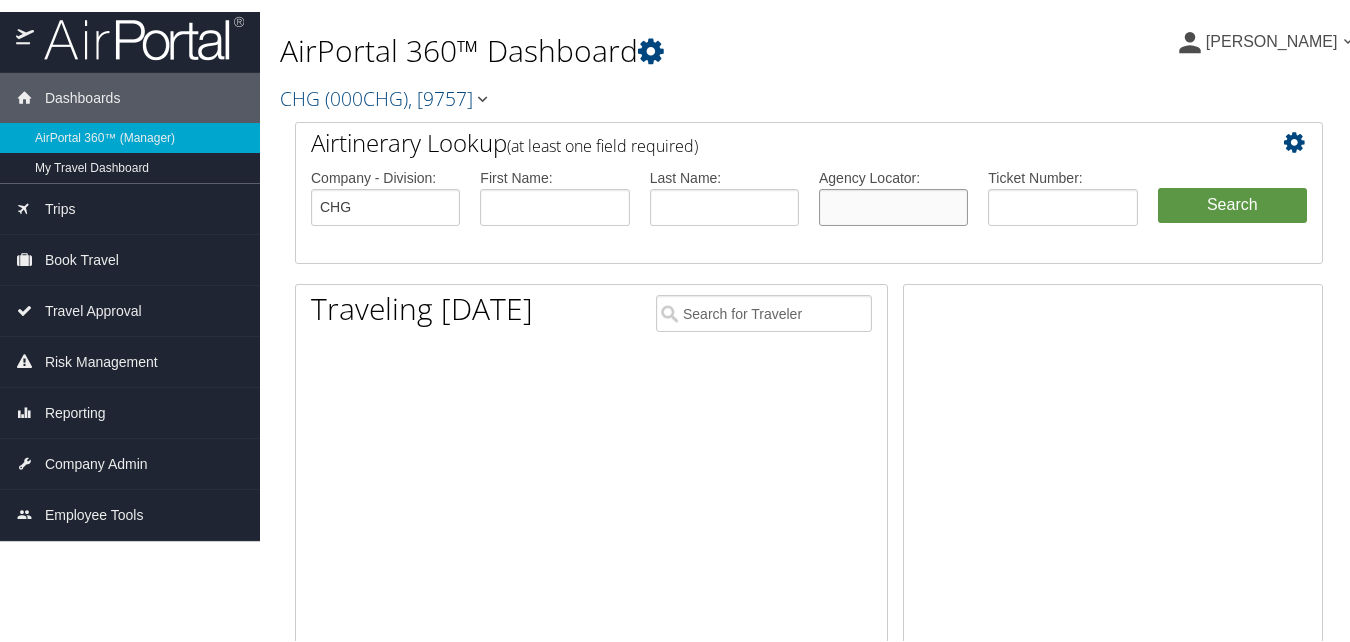 click at bounding box center [893, 205] 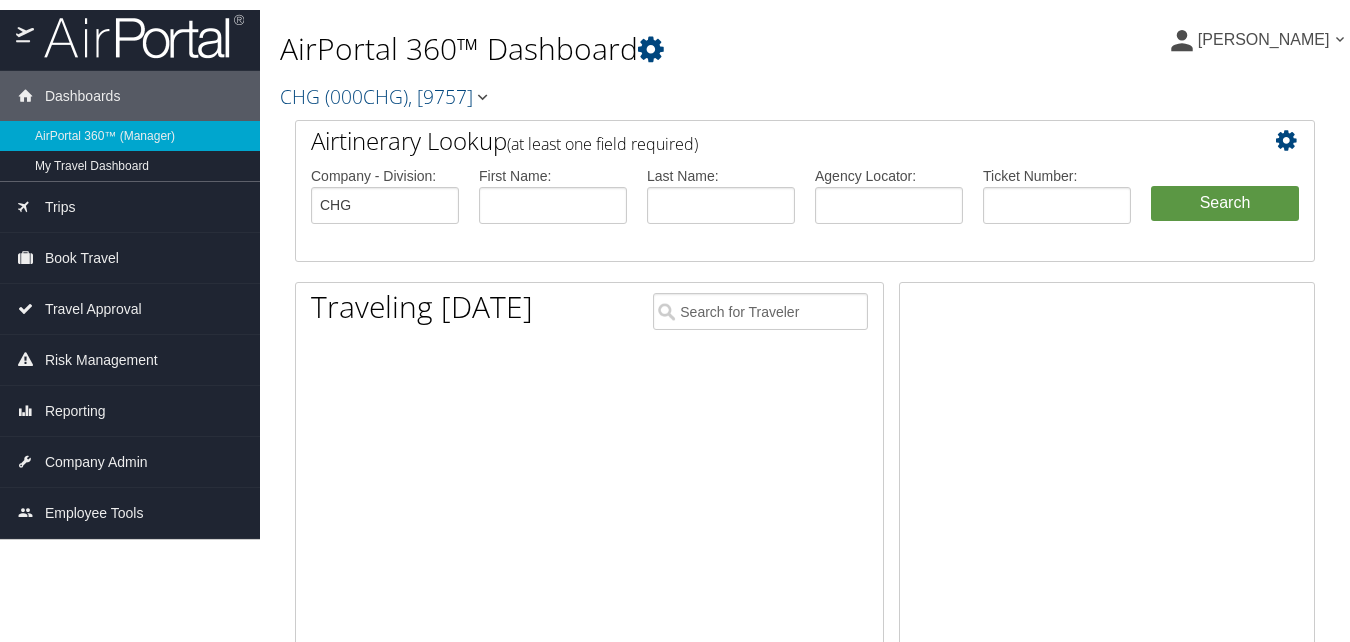 scroll, scrollTop: 0, scrollLeft: 0, axis: both 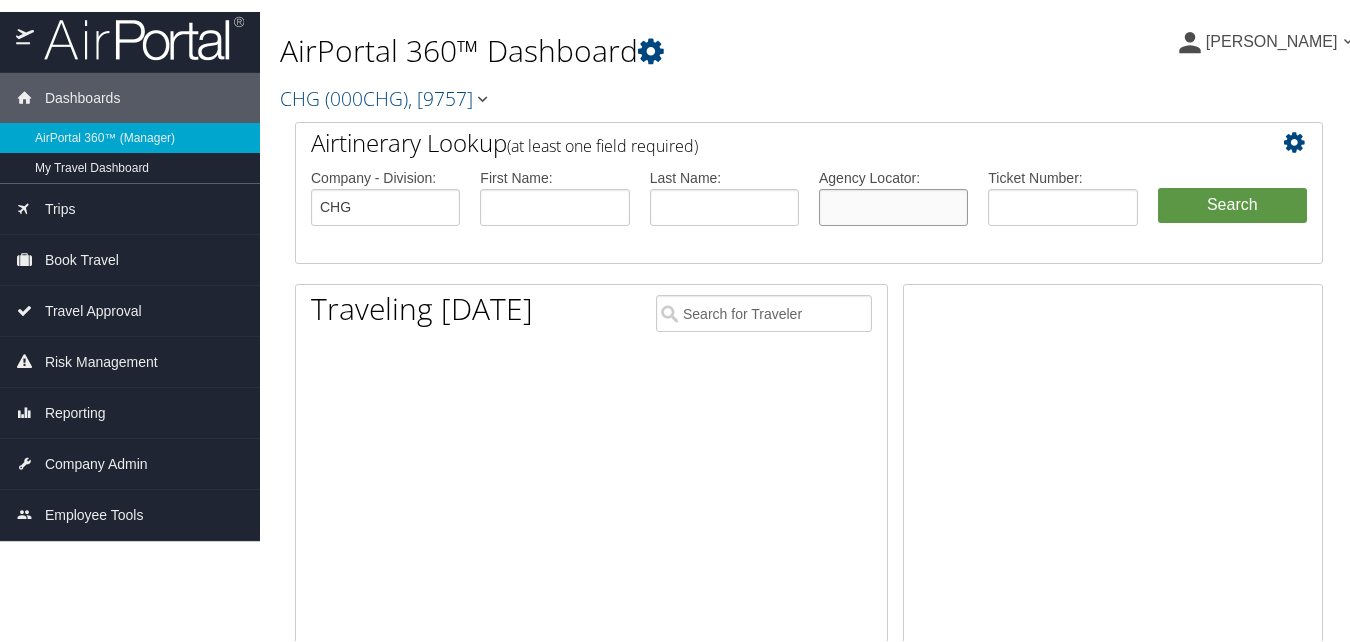 click at bounding box center [893, 205] 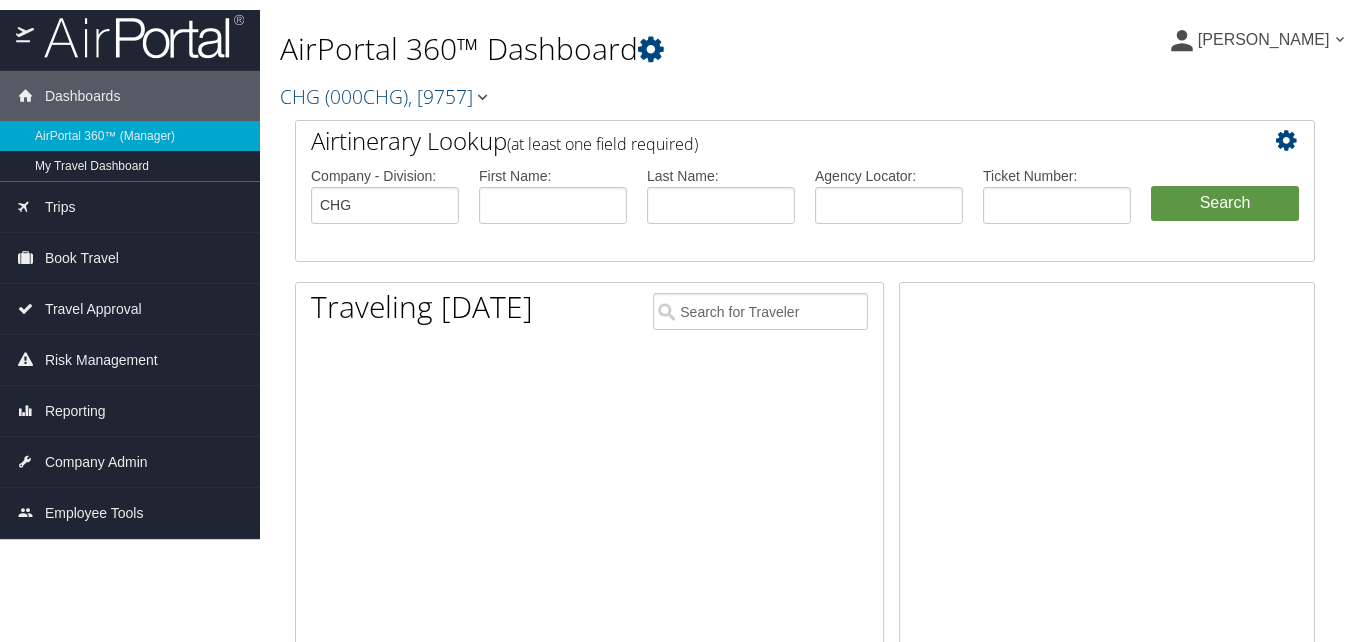 scroll, scrollTop: 0, scrollLeft: 0, axis: both 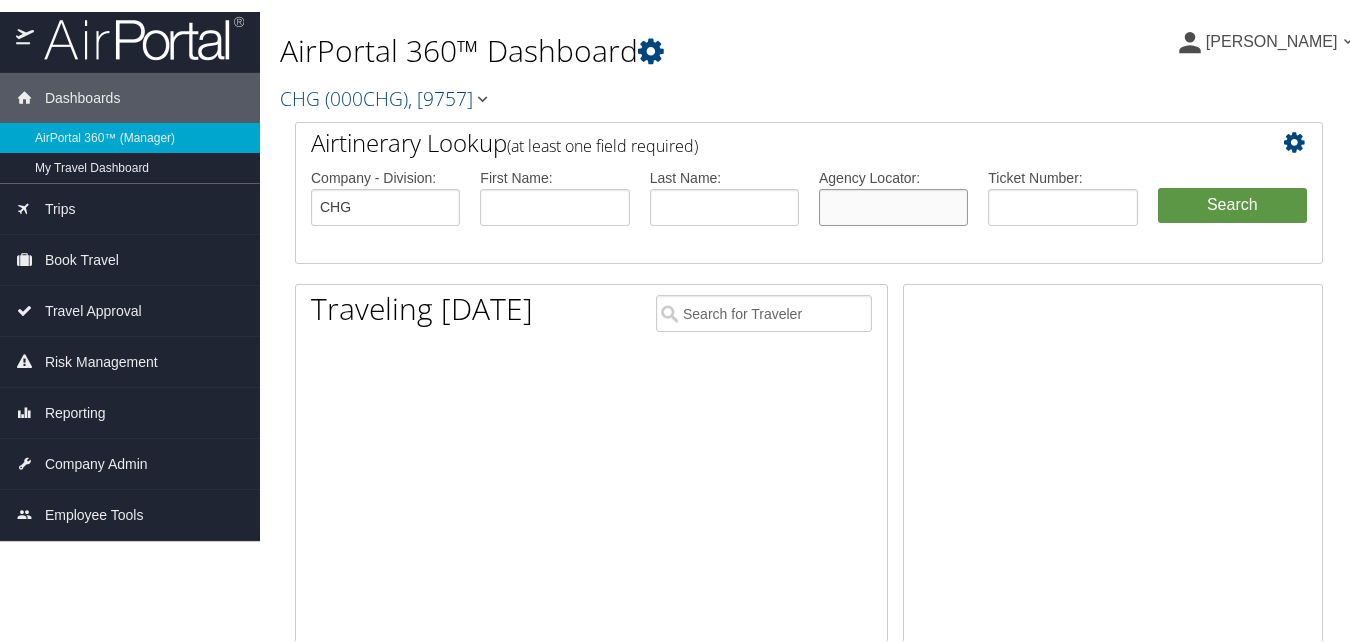 click at bounding box center (893, 205) 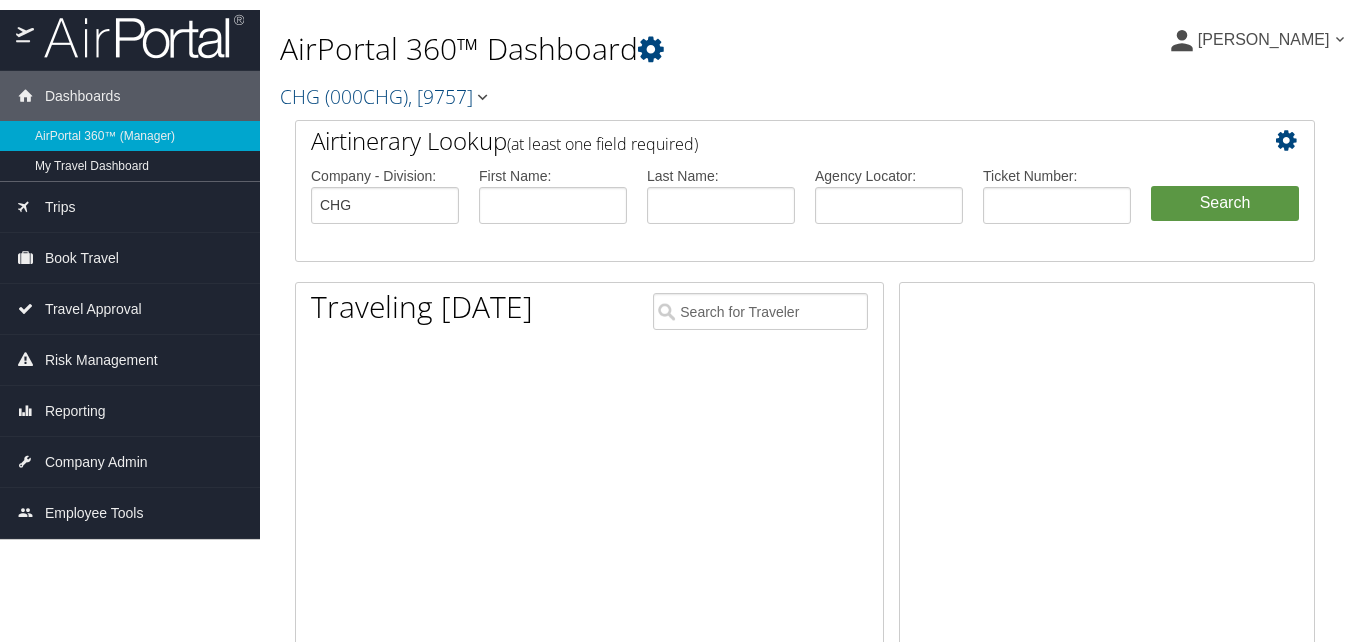 scroll, scrollTop: 0, scrollLeft: 0, axis: both 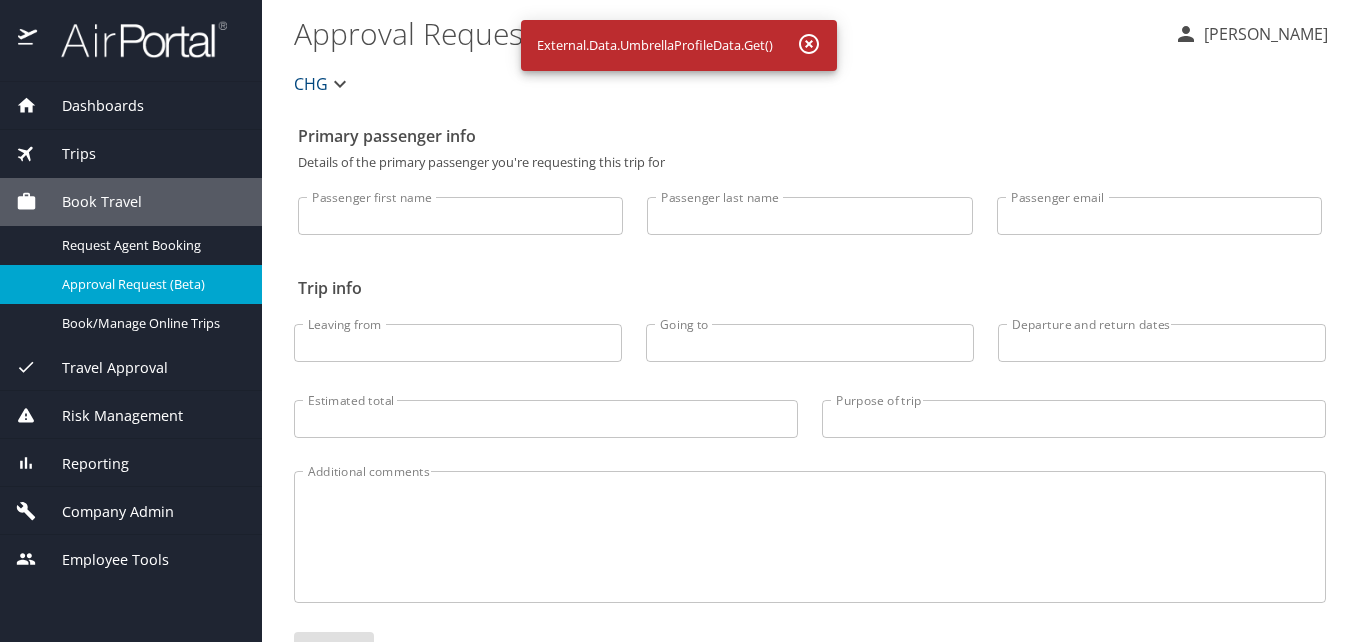 click on "Dashboards" at bounding box center [90, 106] 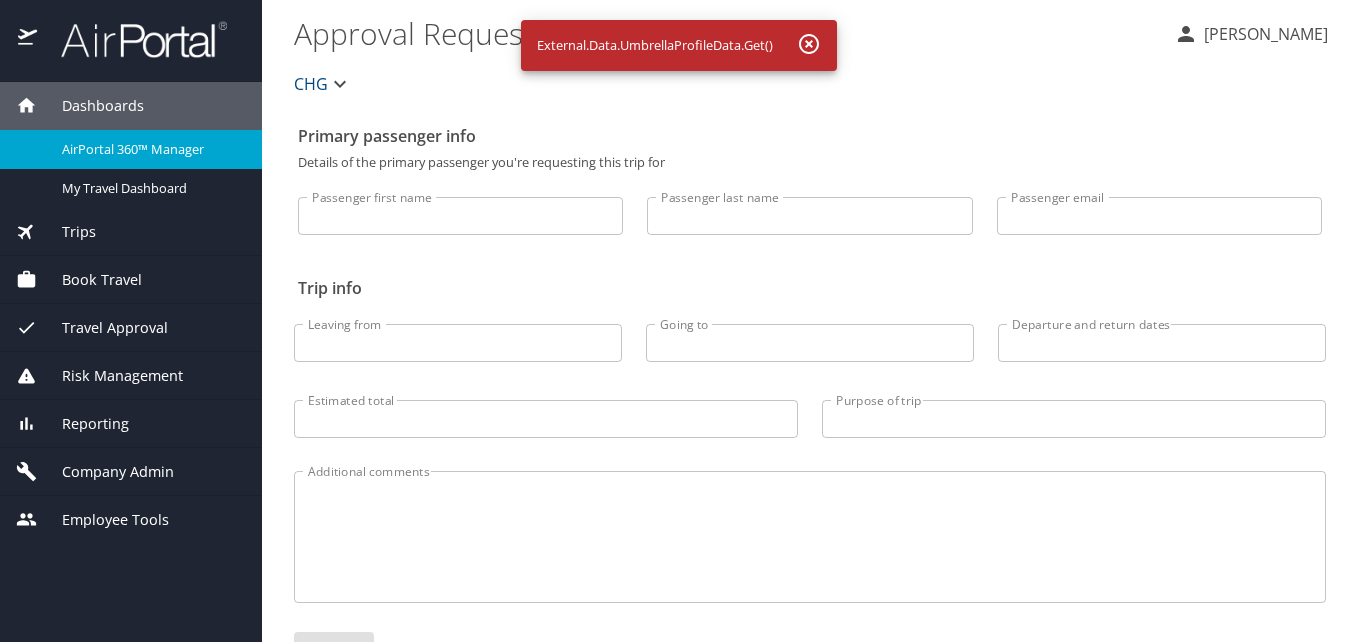 click on "AirPortal 360™ Manager" at bounding box center (150, 149) 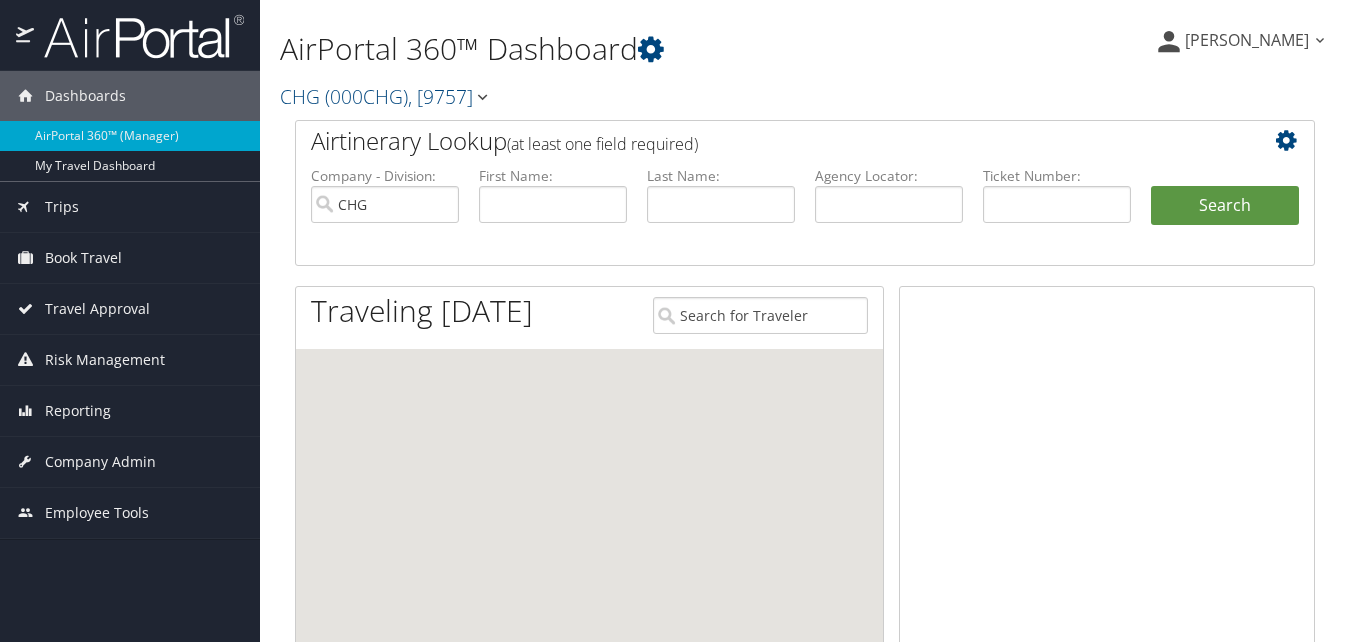 scroll, scrollTop: 0, scrollLeft: 0, axis: both 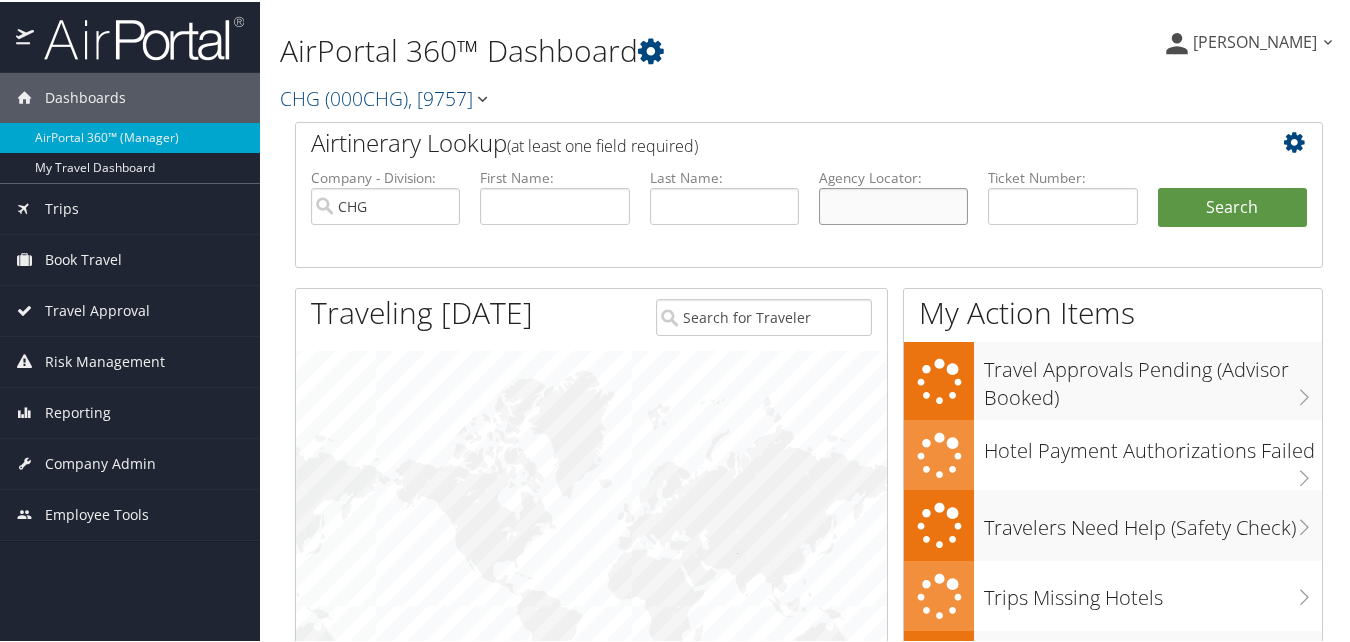 click at bounding box center [893, 204] 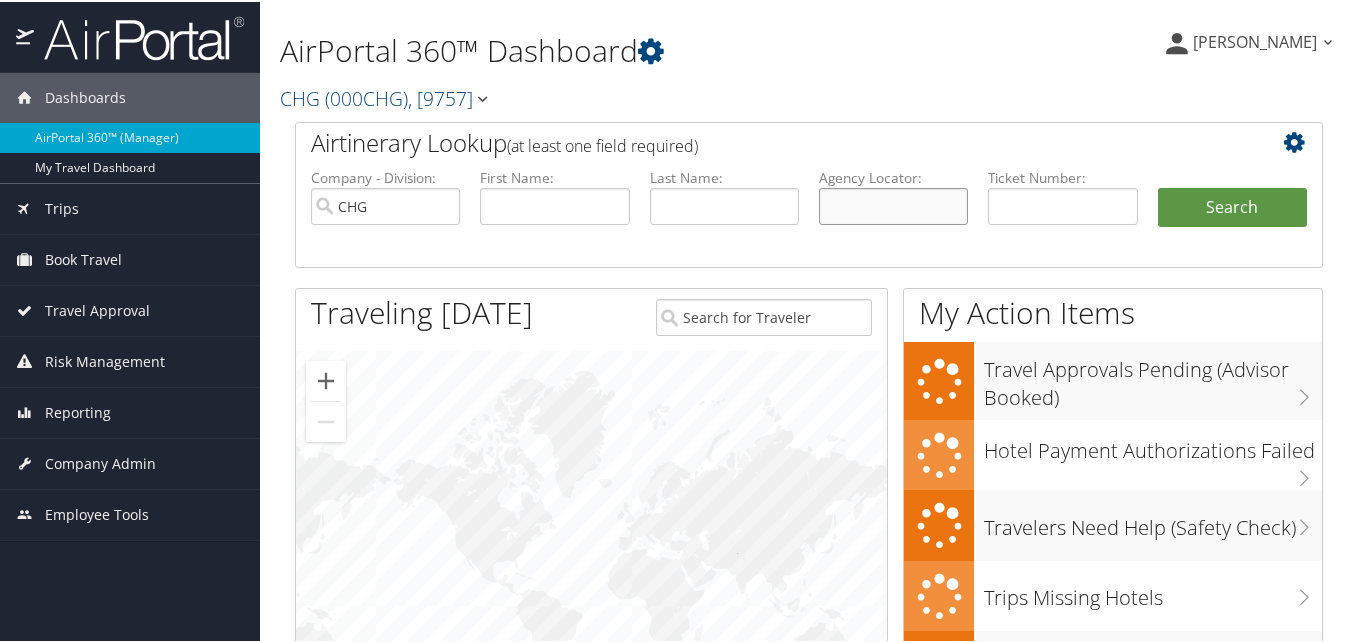 paste on "YPVAQL" 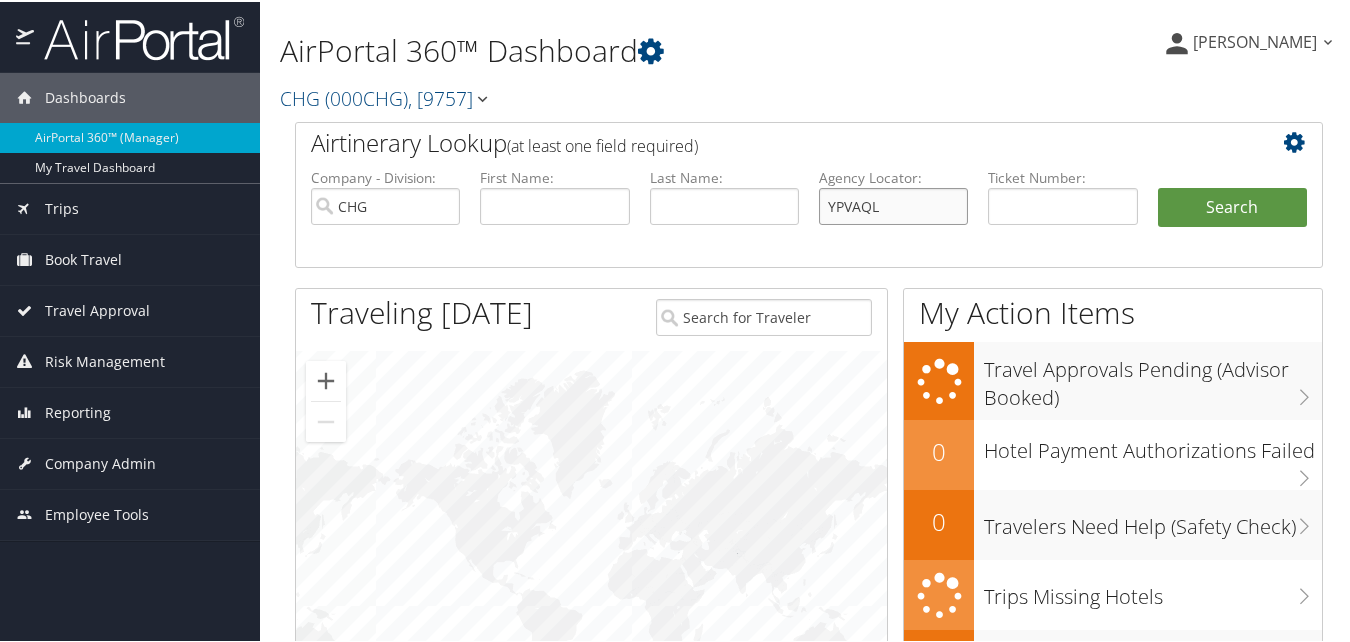 click on "YPVAQL" at bounding box center [893, 204] 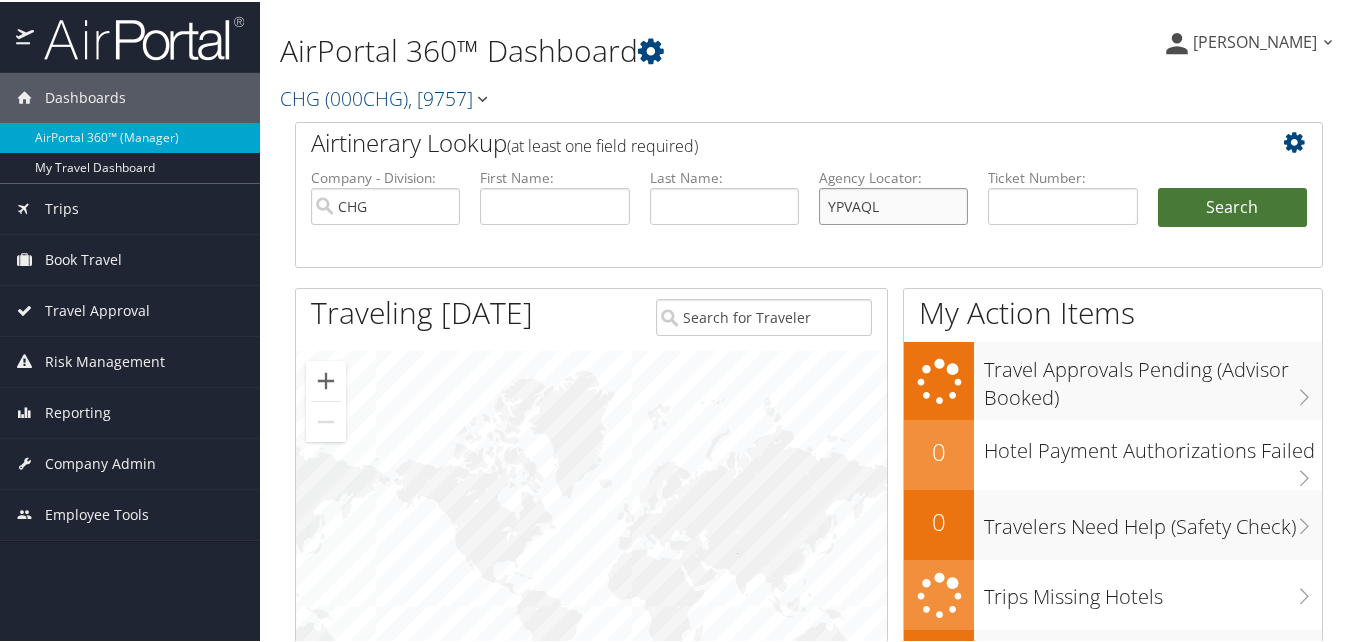 type on "YPVAQL" 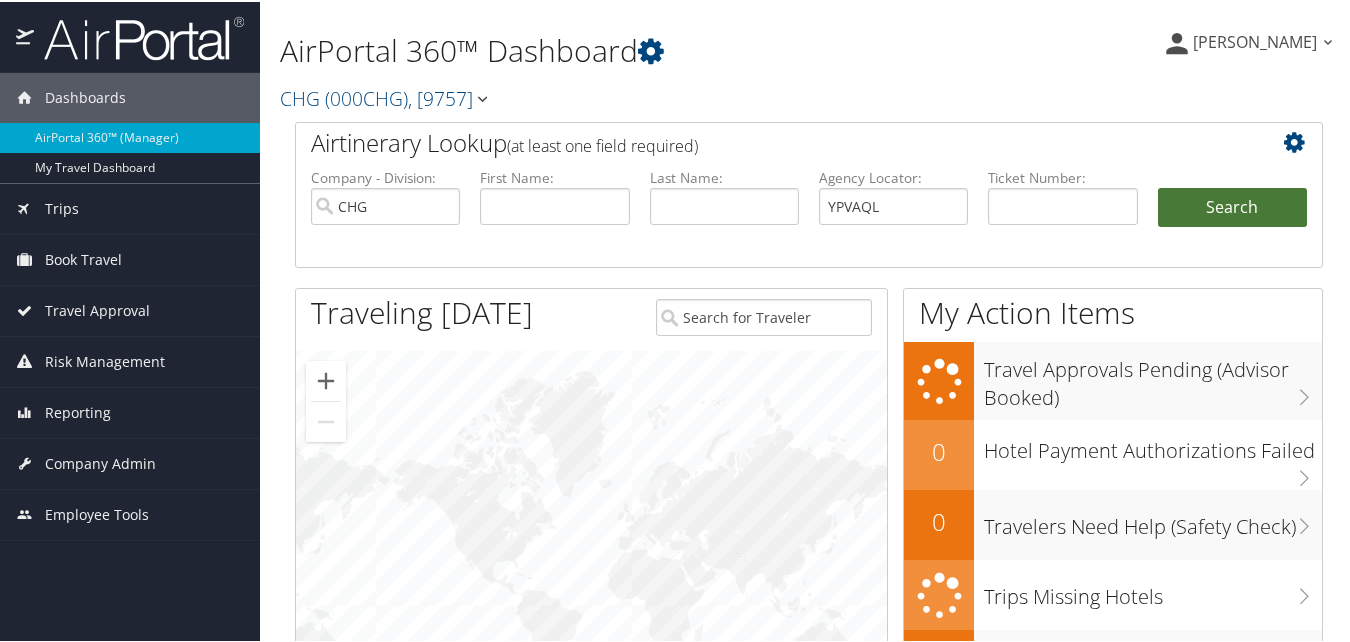 click on "Search" at bounding box center (1232, 206) 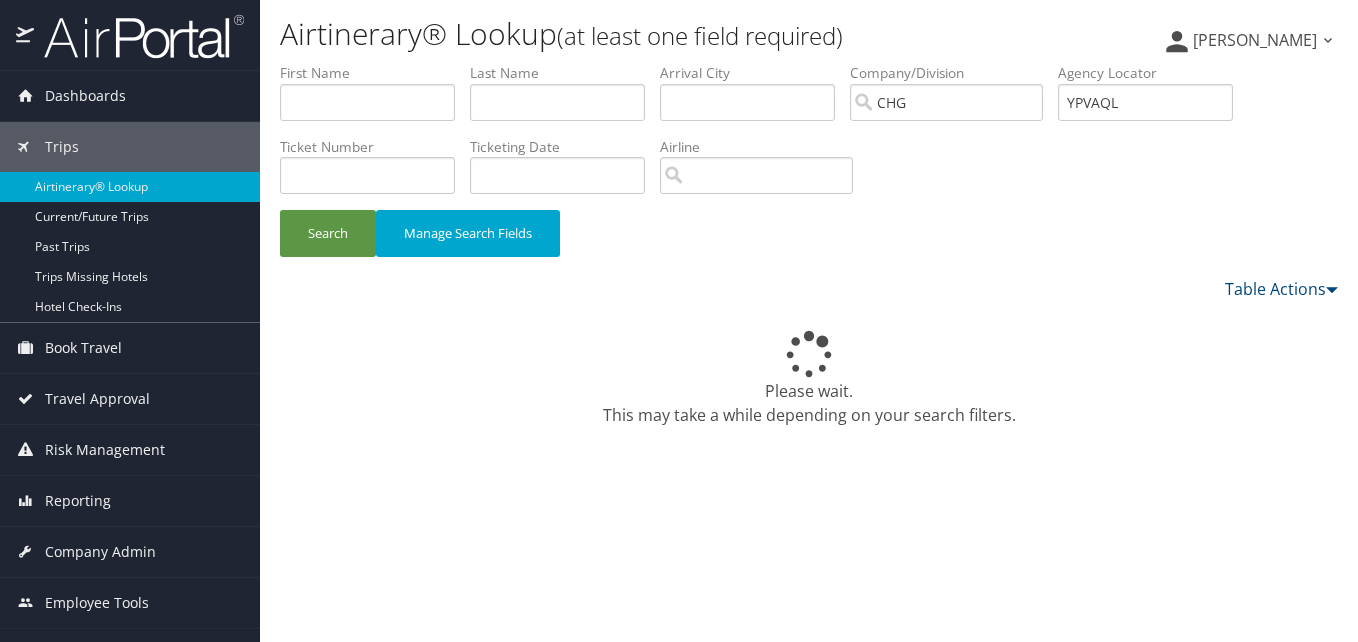 scroll, scrollTop: 0, scrollLeft: 0, axis: both 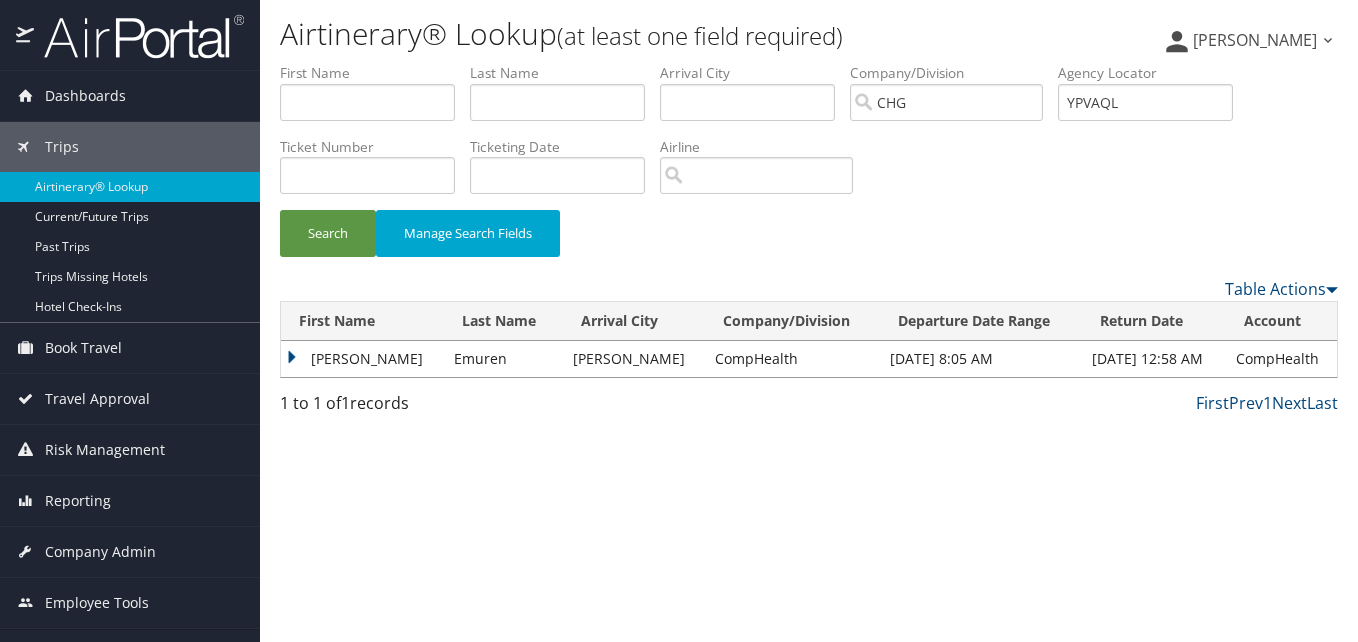 click on "[PERSON_NAME]" at bounding box center (362, 359) 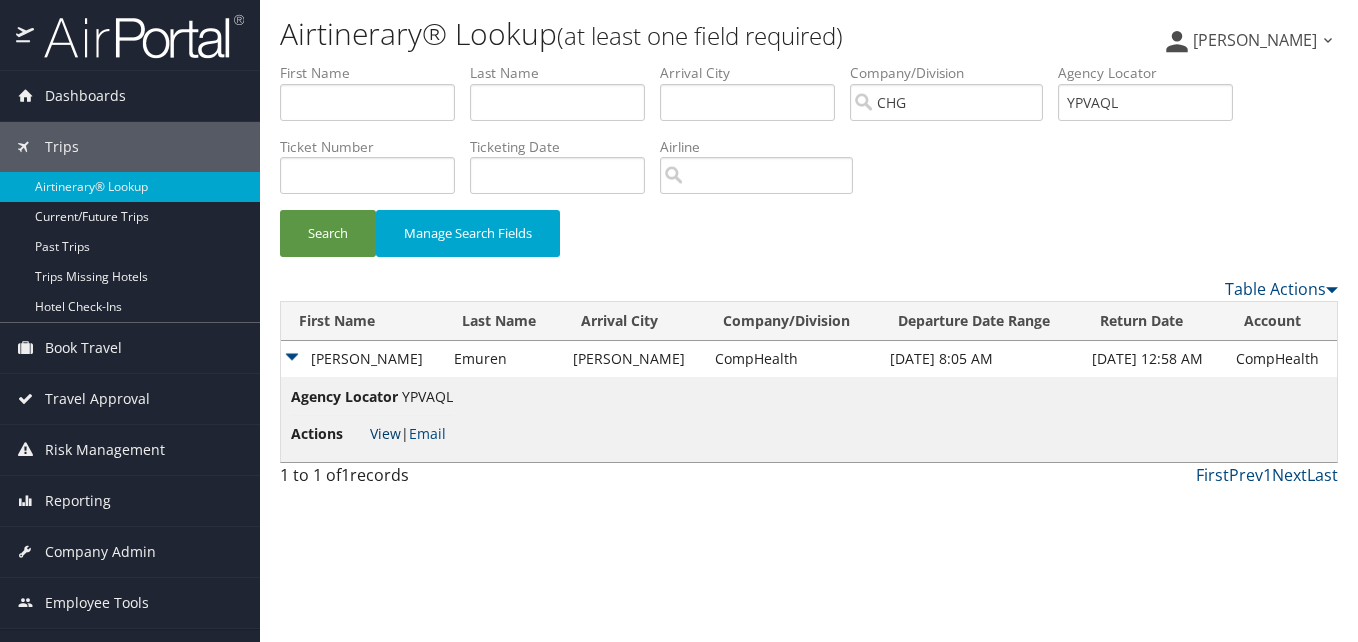 click on "View" at bounding box center (385, 433) 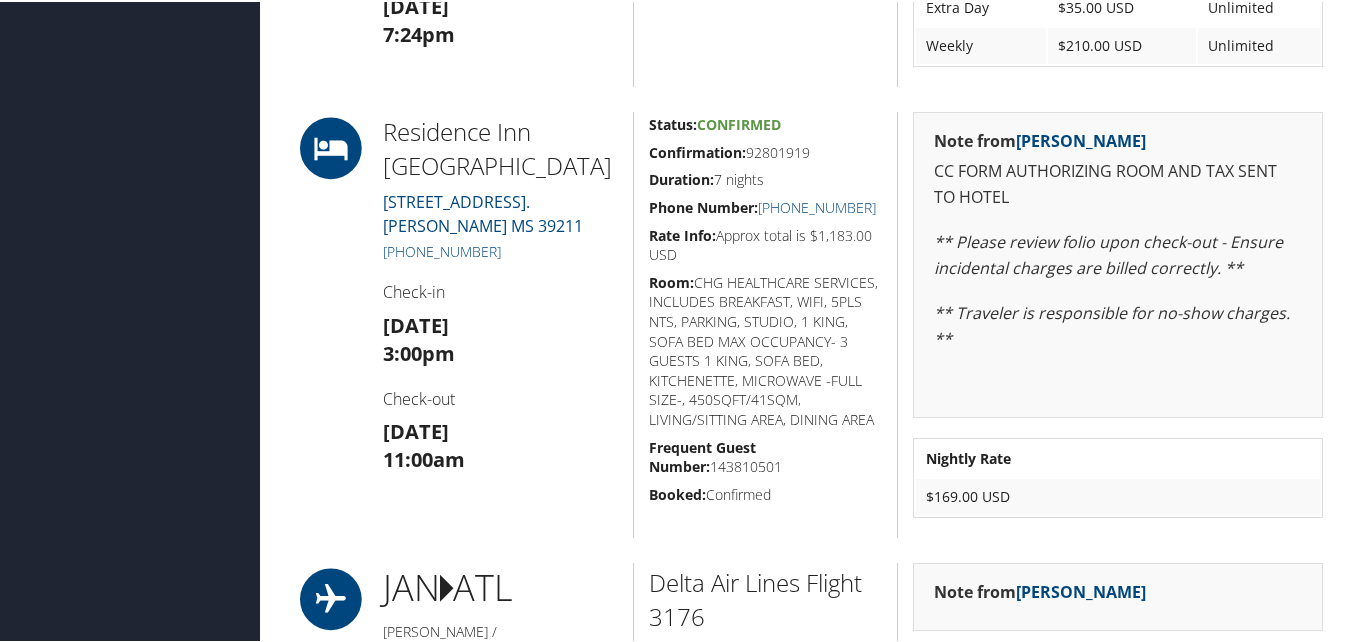 scroll, scrollTop: 1623, scrollLeft: 0, axis: vertical 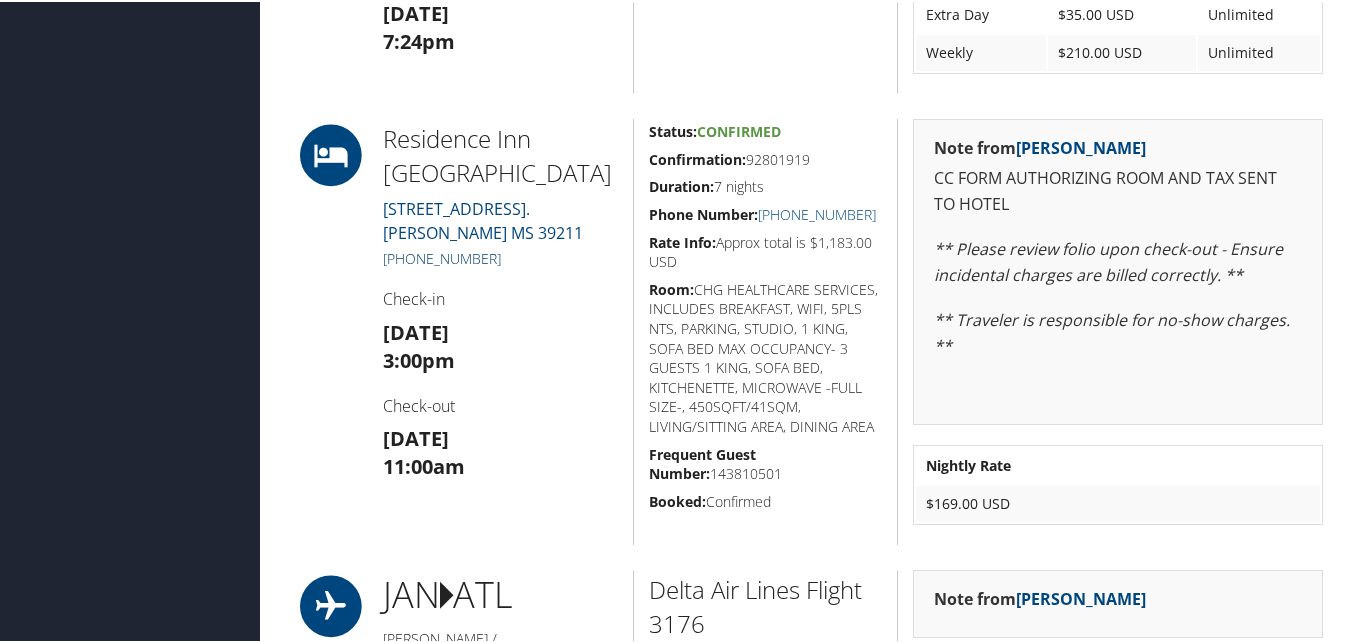 drag, startPoint x: 512, startPoint y: 258, endPoint x: 408, endPoint y: 260, distance: 104.019226 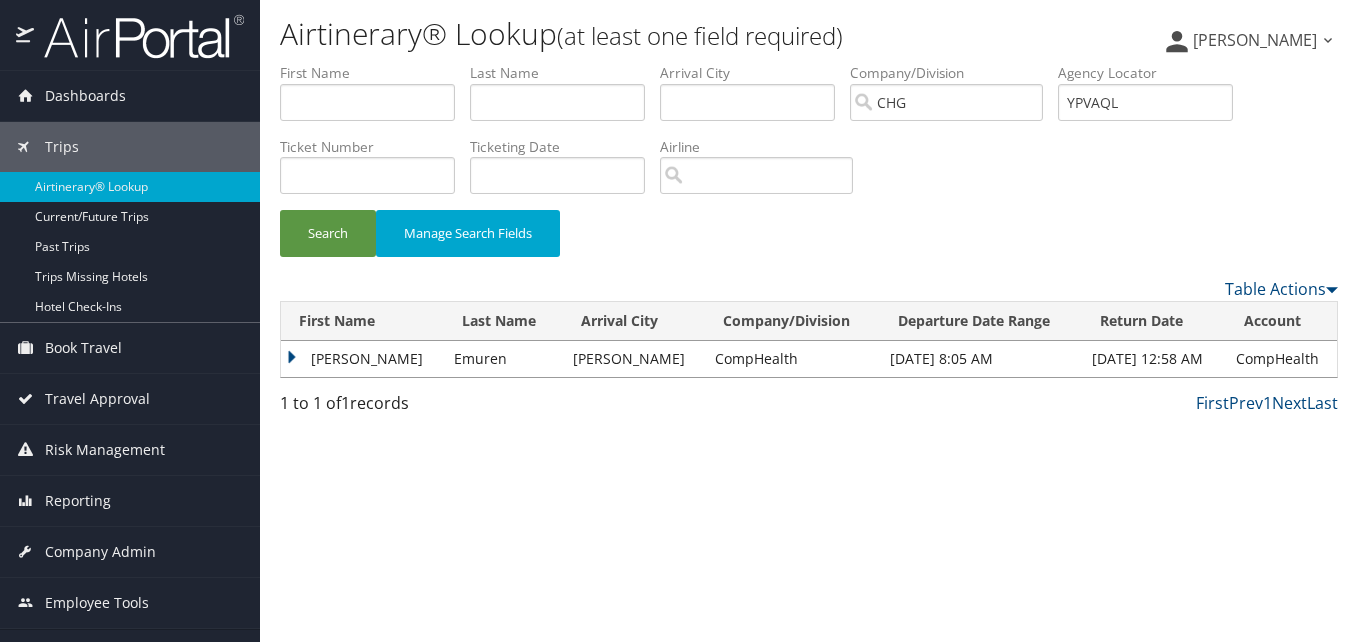 scroll, scrollTop: 0, scrollLeft: 0, axis: both 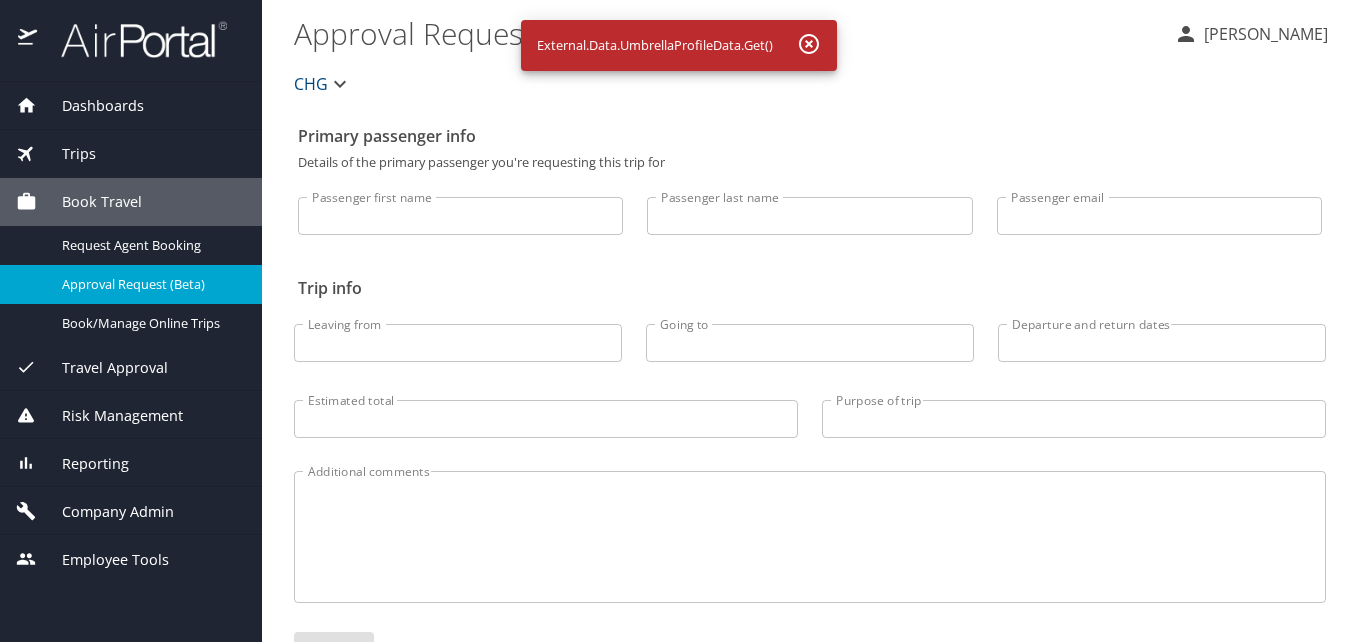 click on "Dashboards" at bounding box center [131, 106] 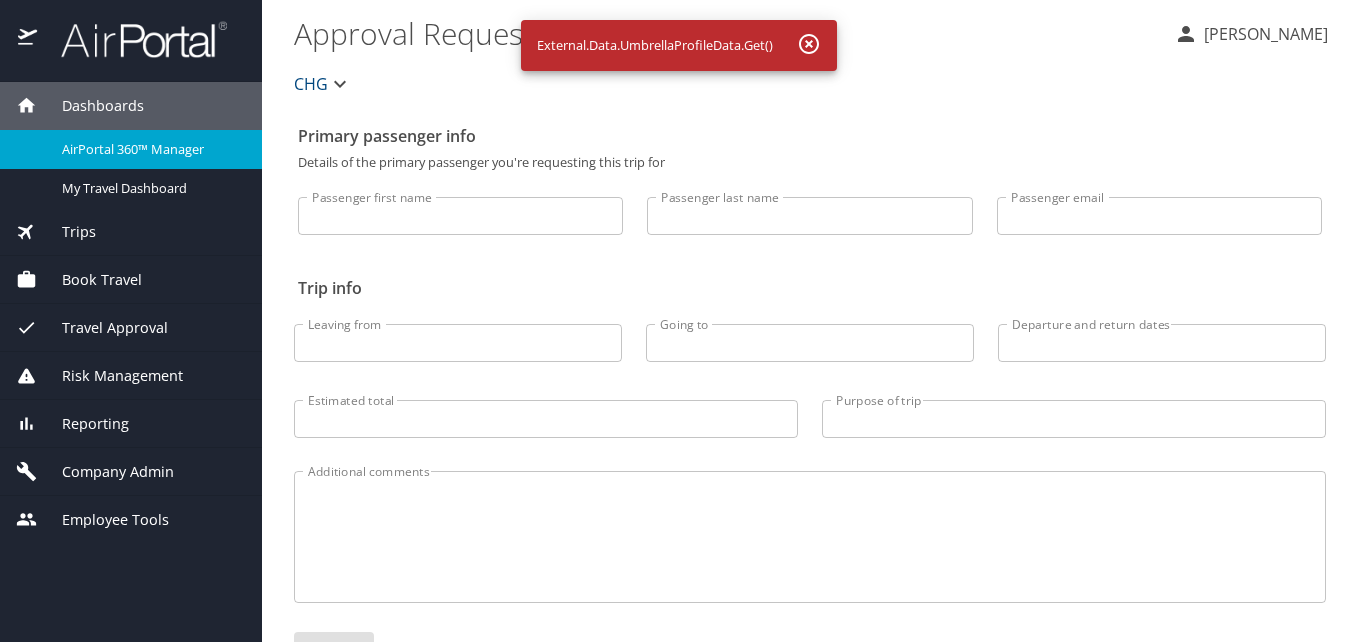 click on "AirPortal 360™ Manager" at bounding box center [131, 149] 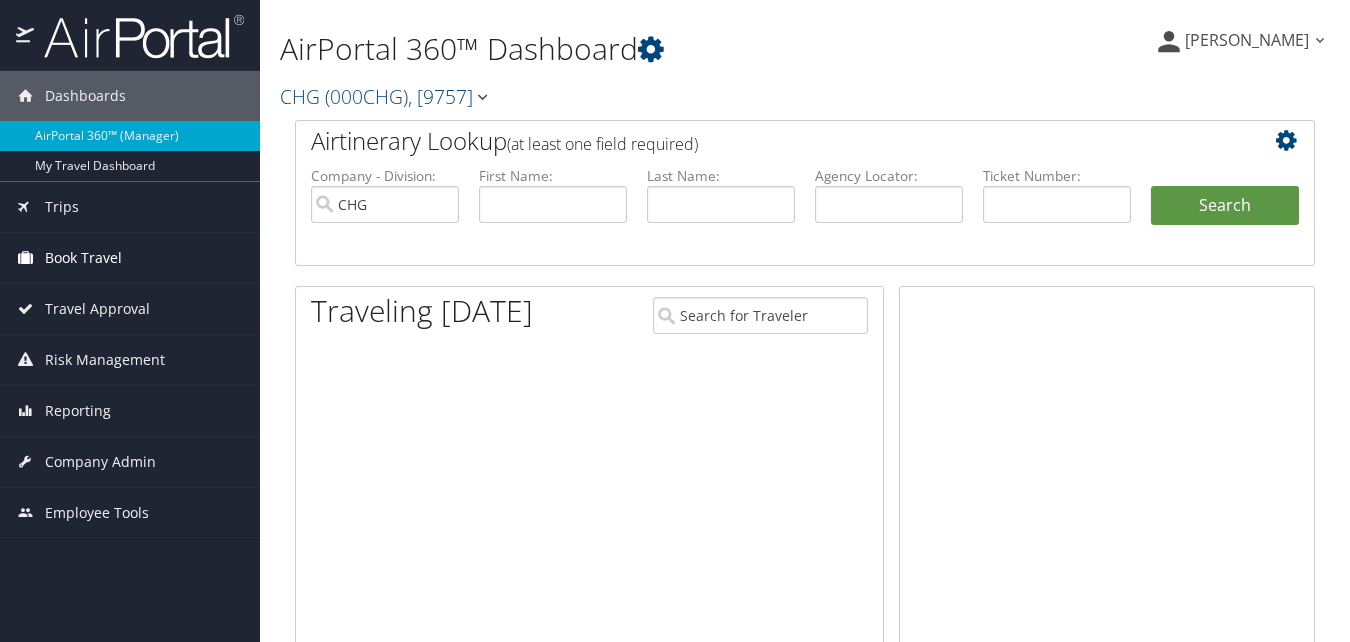 scroll, scrollTop: 0, scrollLeft: 0, axis: both 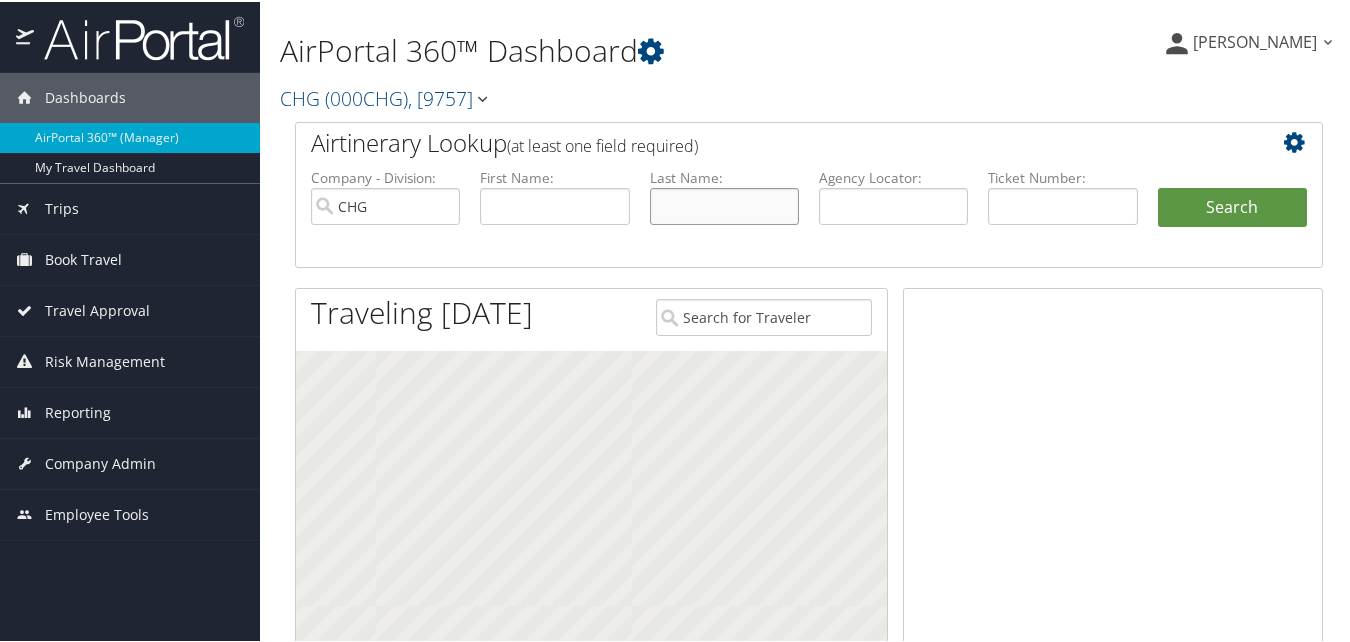 click at bounding box center (724, 204) 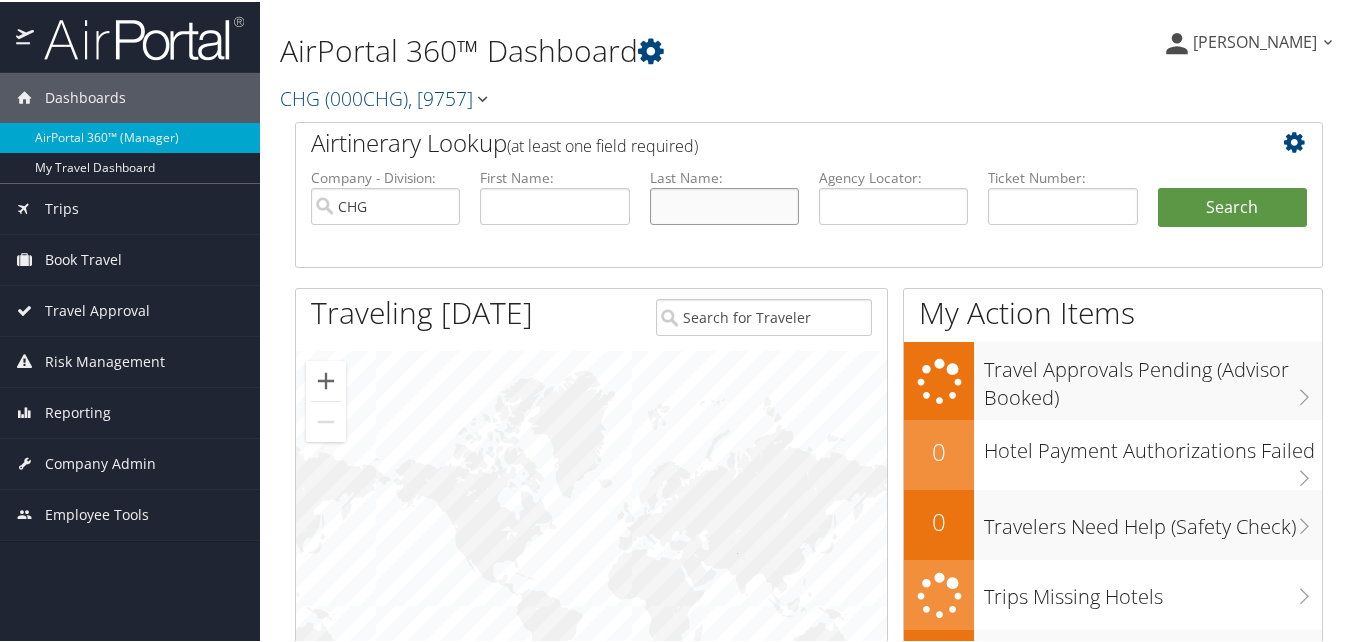 paste on "David Martin" 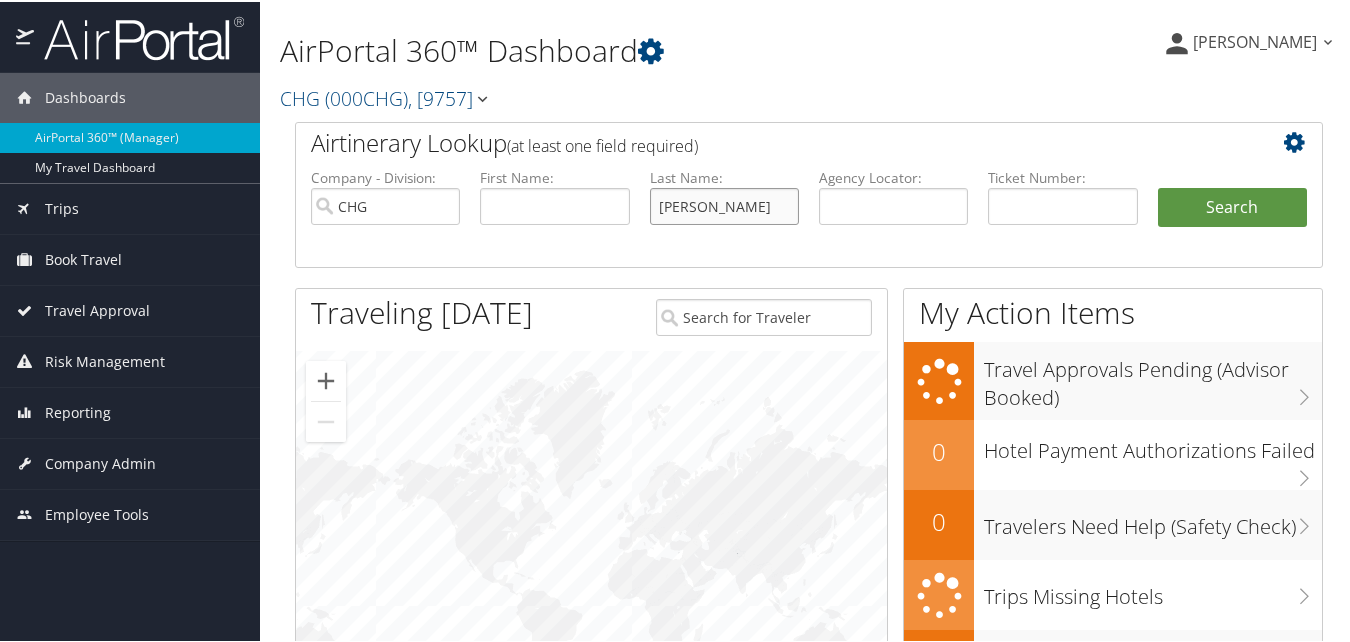 click on "David Martin" at bounding box center (724, 204) 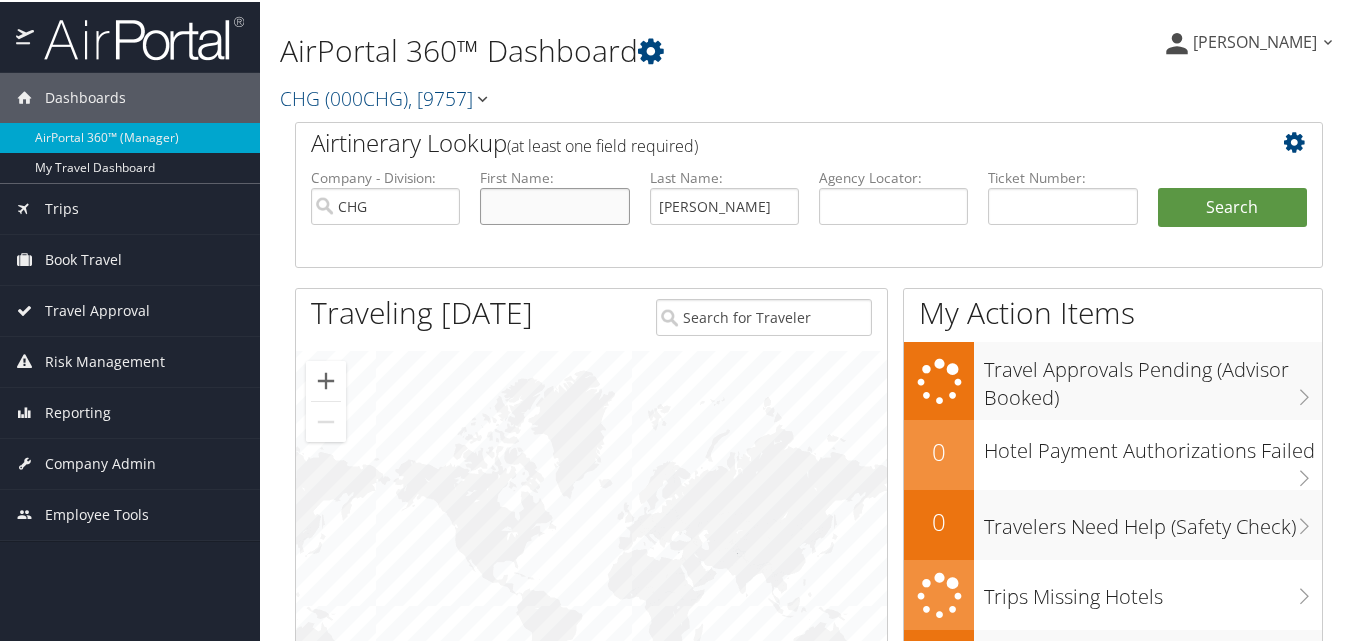 click at bounding box center [554, 204] 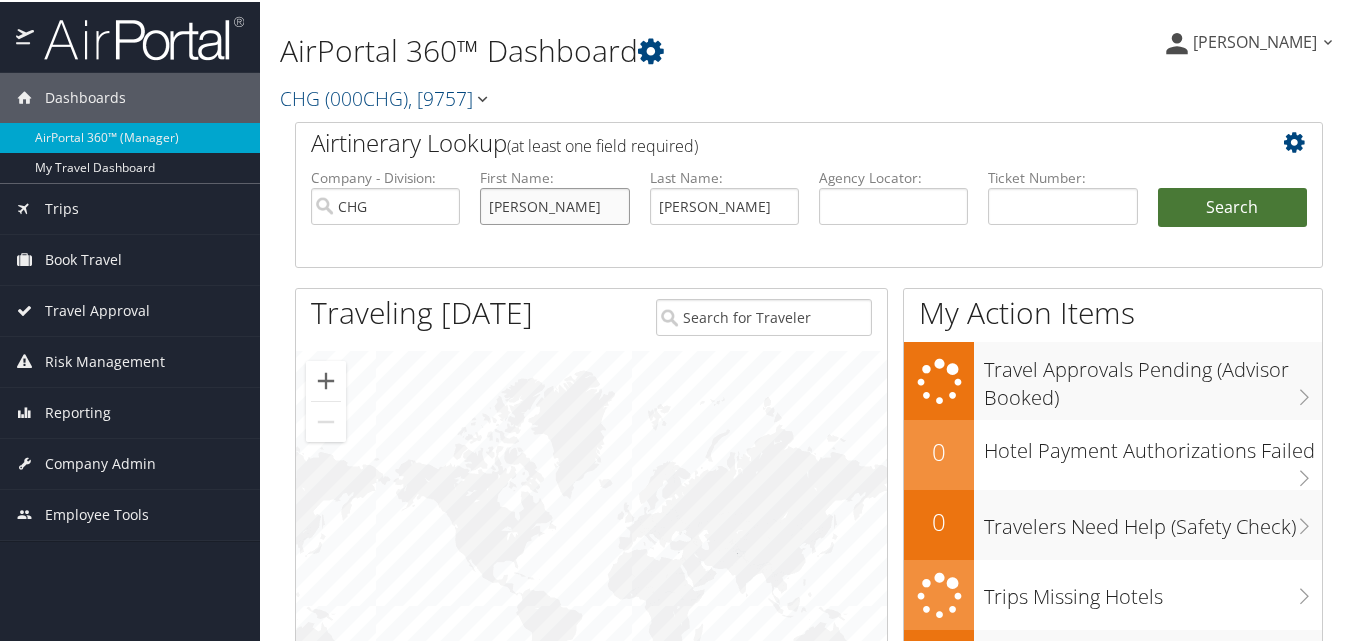 type on "David" 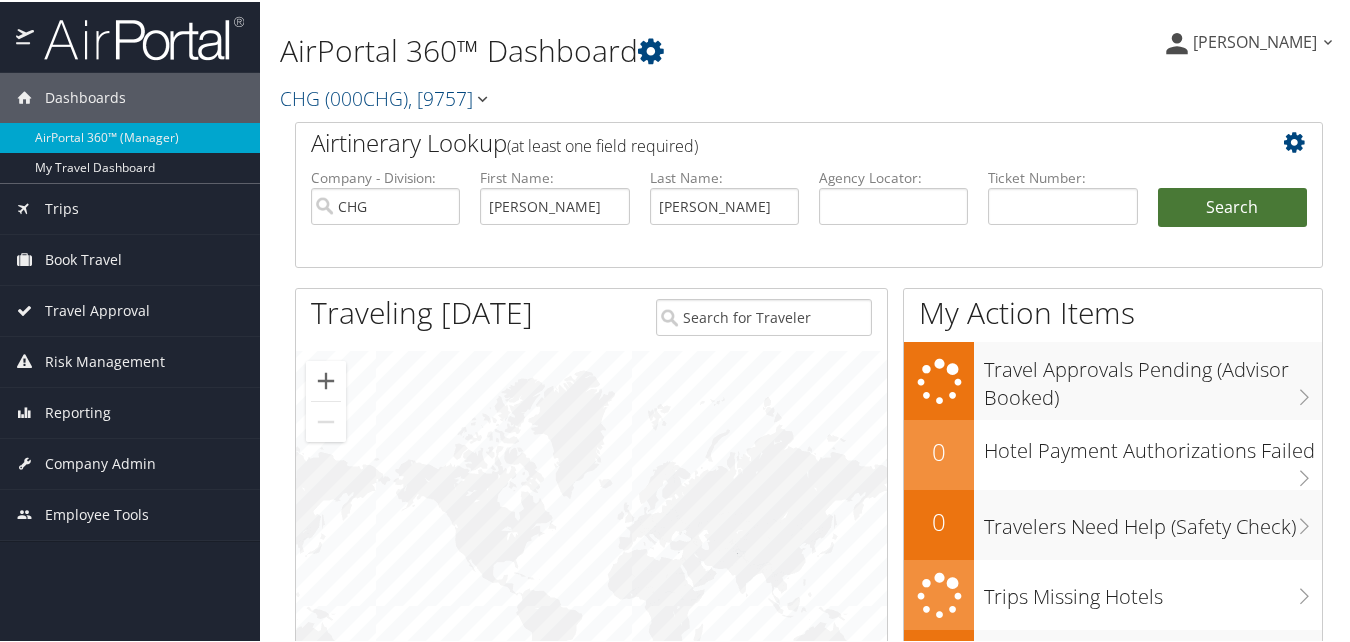 click on "Search" at bounding box center [1232, 206] 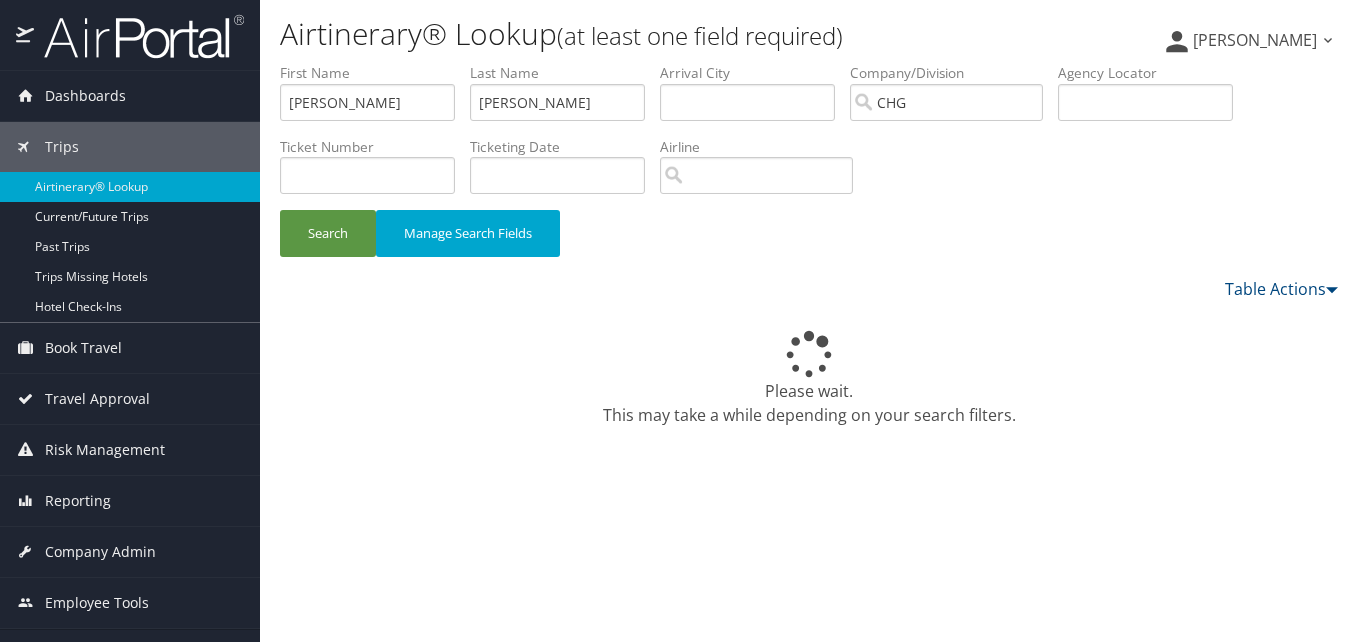 scroll, scrollTop: 0, scrollLeft: 0, axis: both 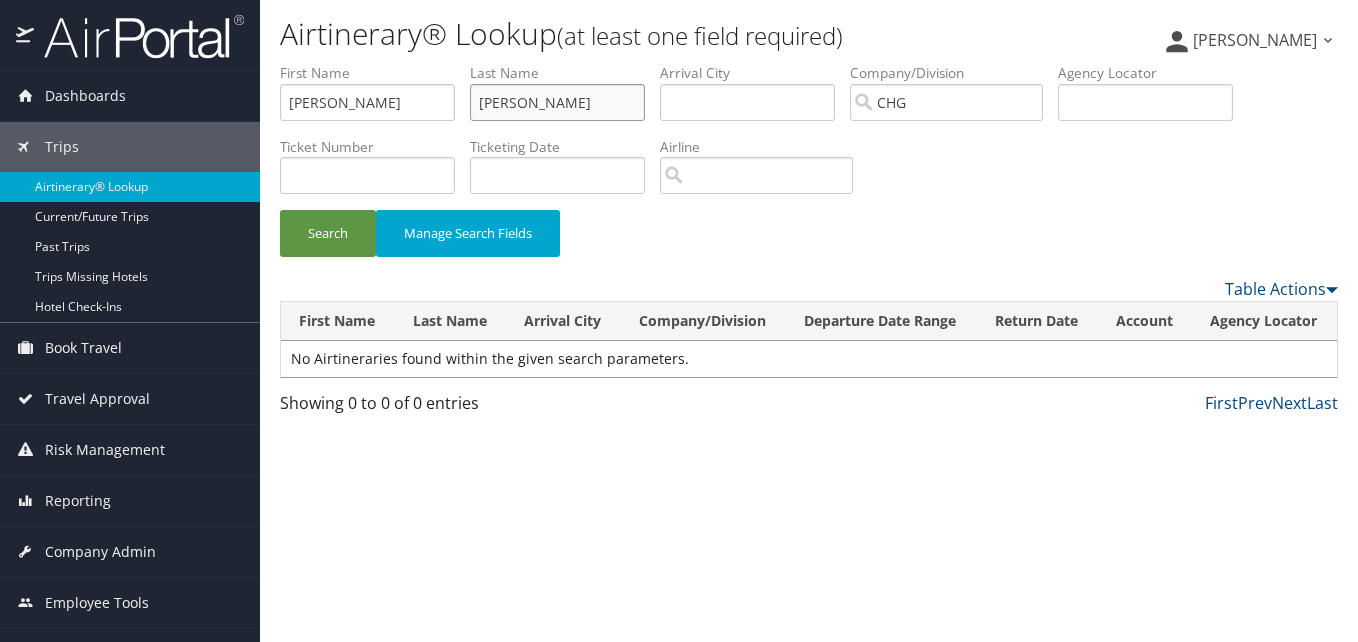 drag, startPoint x: 535, startPoint y: 101, endPoint x: 476, endPoint y: 108, distance: 59.413803 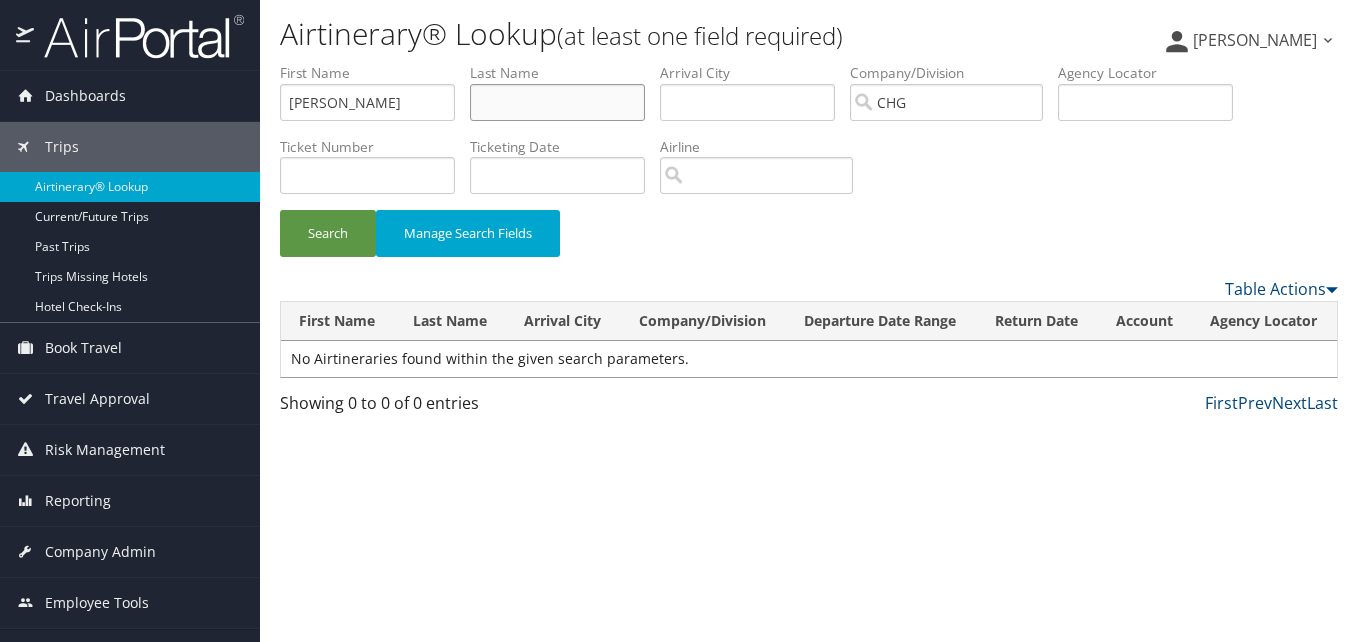 type 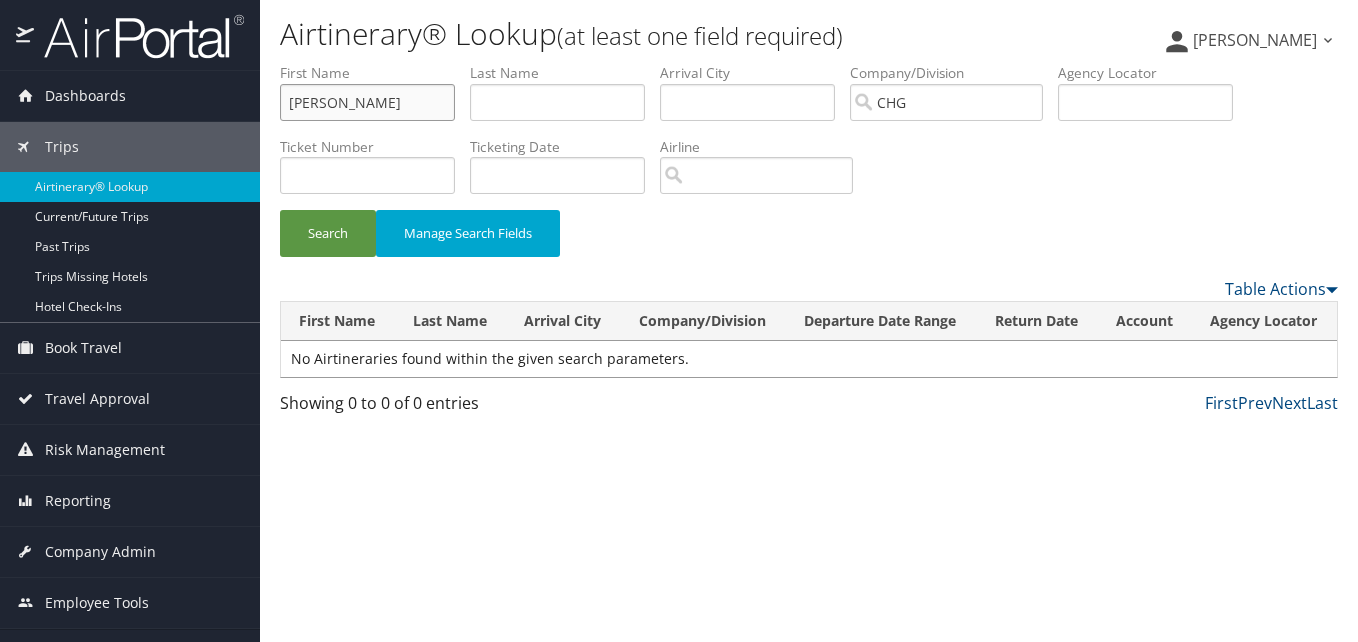 drag, startPoint x: 334, startPoint y: 106, endPoint x: 265, endPoint y: 117, distance: 69.87131 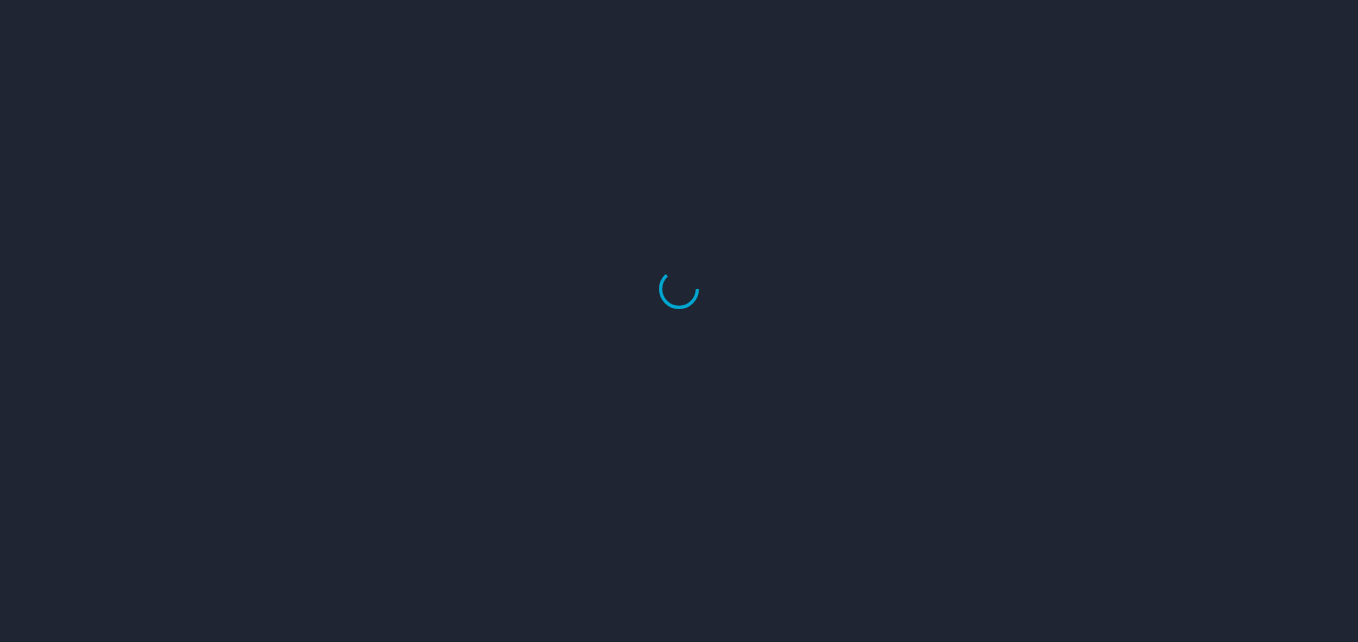 scroll, scrollTop: 0, scrollLeft: 0, axis: both 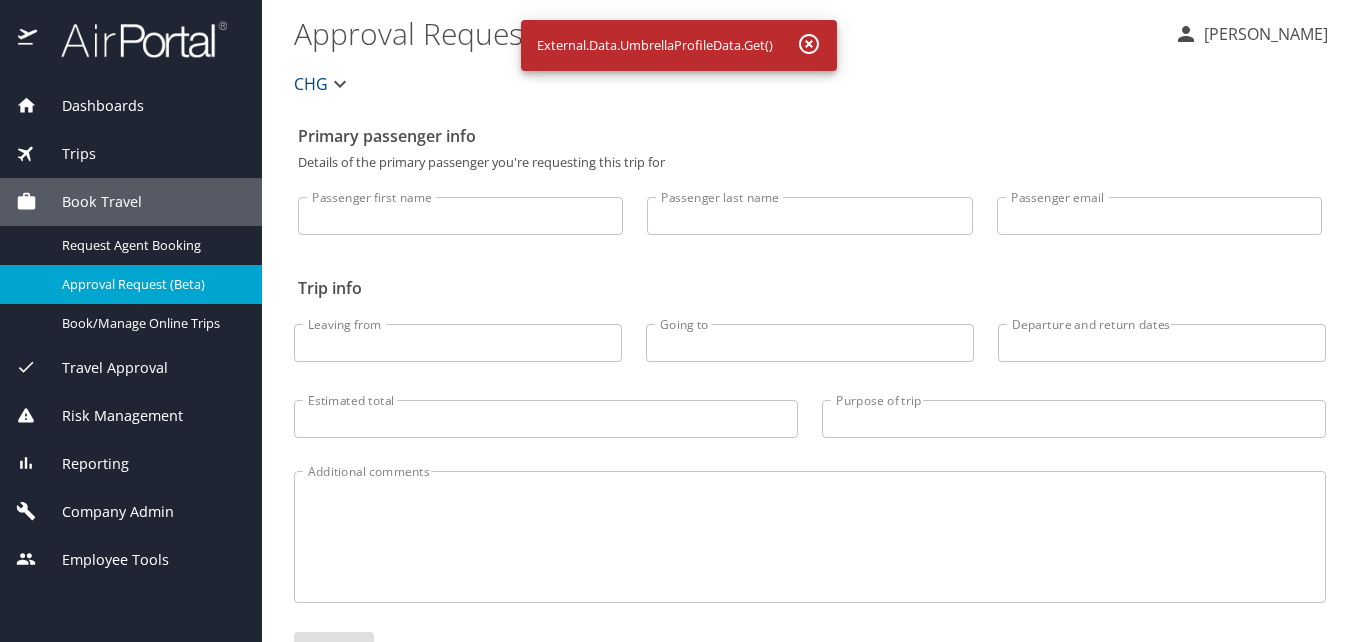 click at bounding box center (133, 39) 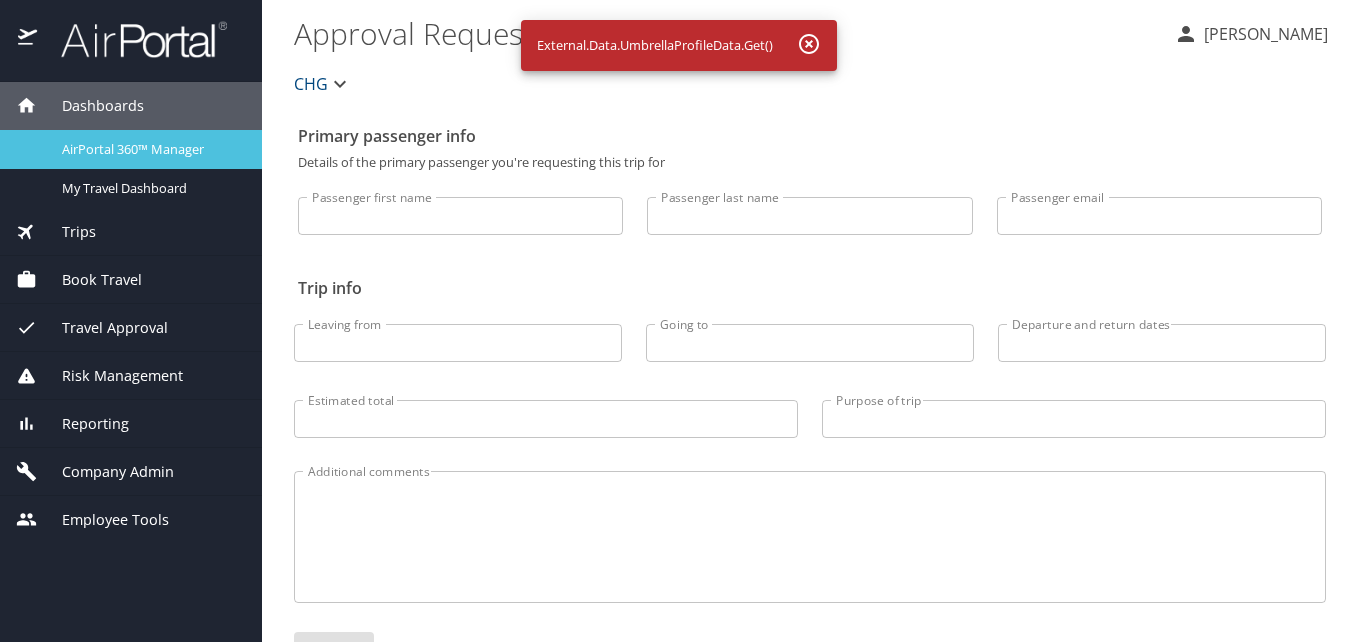 click on "AirPortal 360™ Manager" at bounding box center [131, 149] 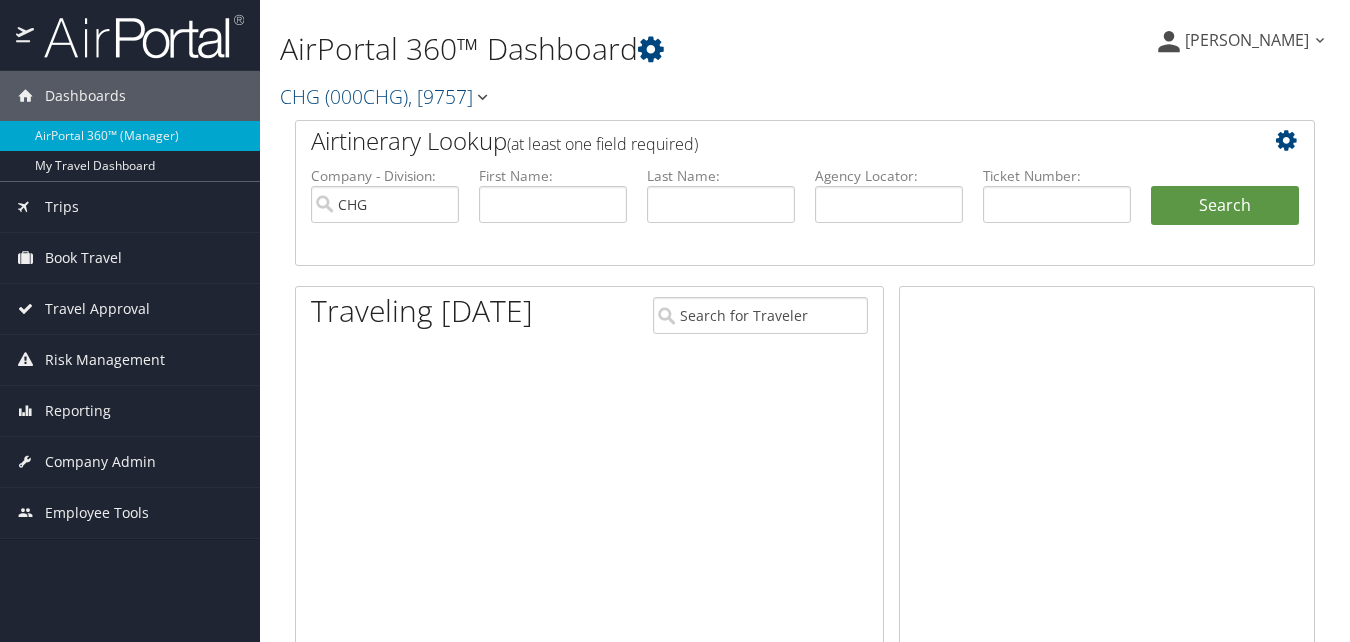 scroll, scrollTop: 0, scrollLeft: 0, axis: both 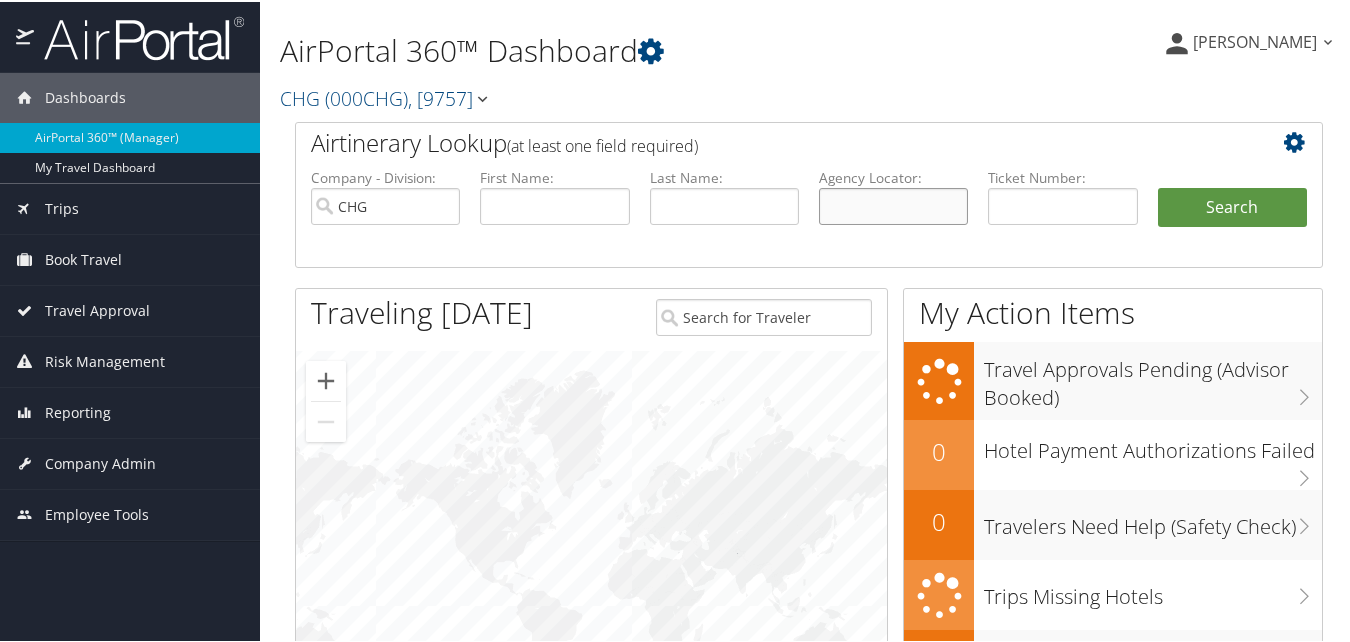 click at bounding box center [893, 204] 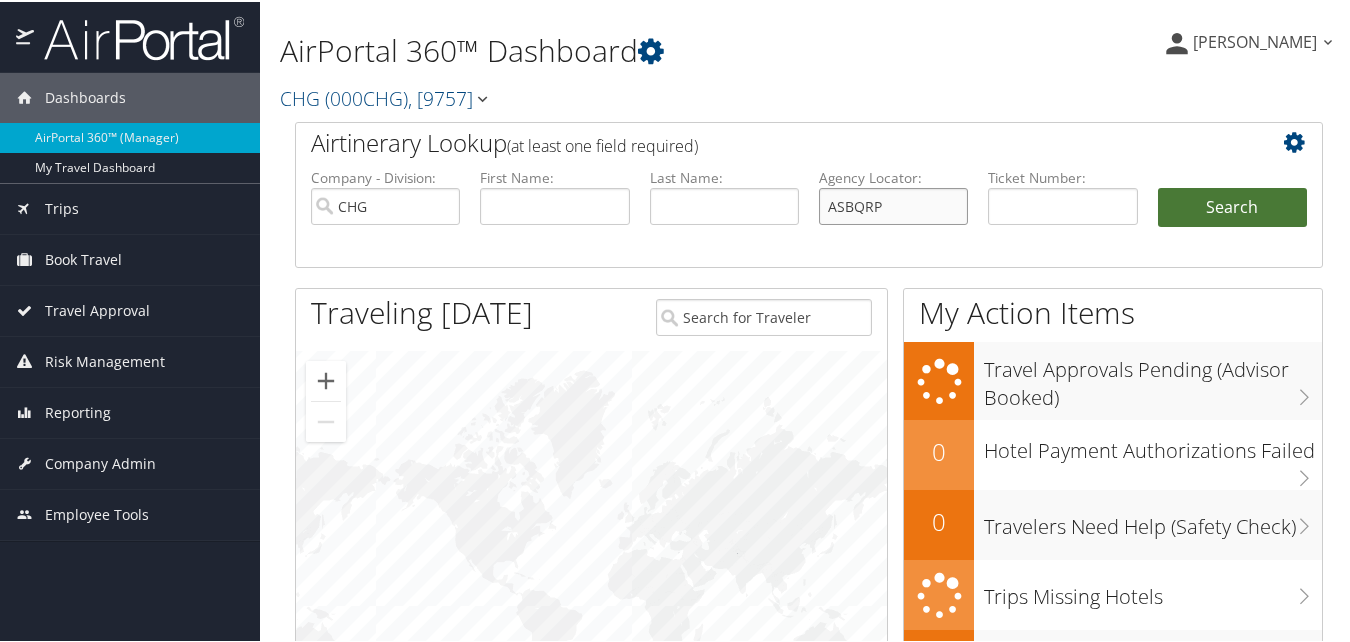 type on "ASBQRP" 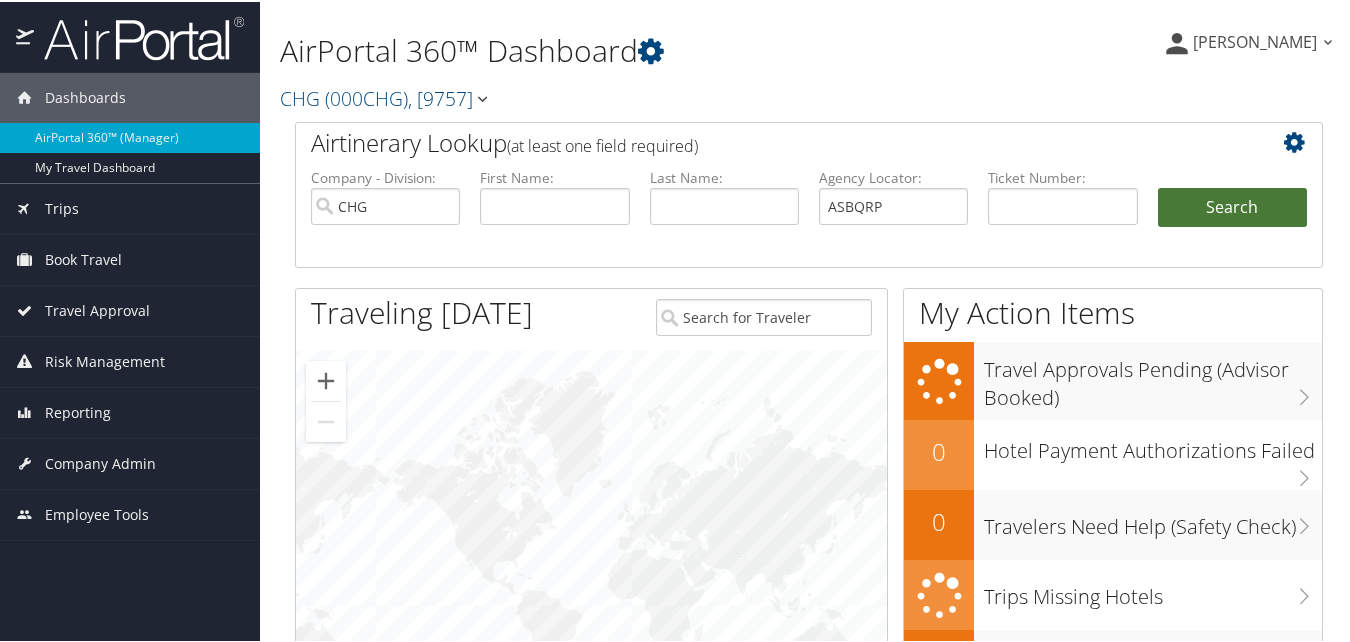 click on "Search" at bounding box center (1232, 206) 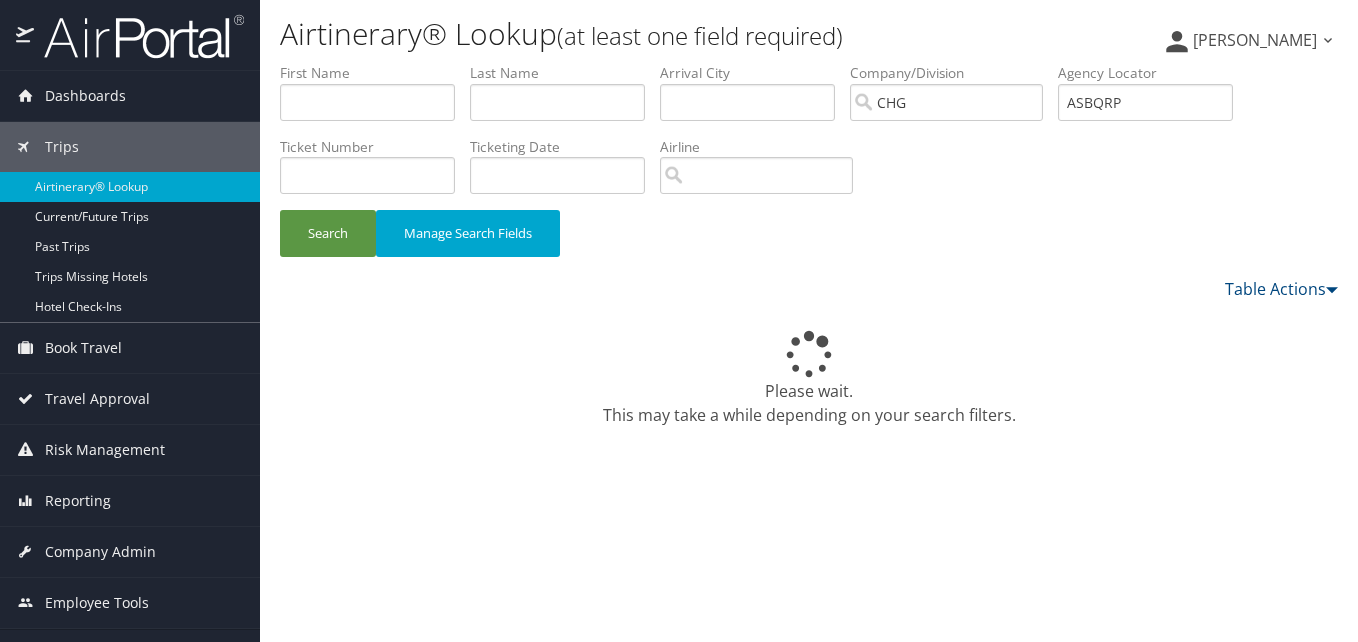 scroll, scrollTop: 0, scrollLeft: 0, axis: both 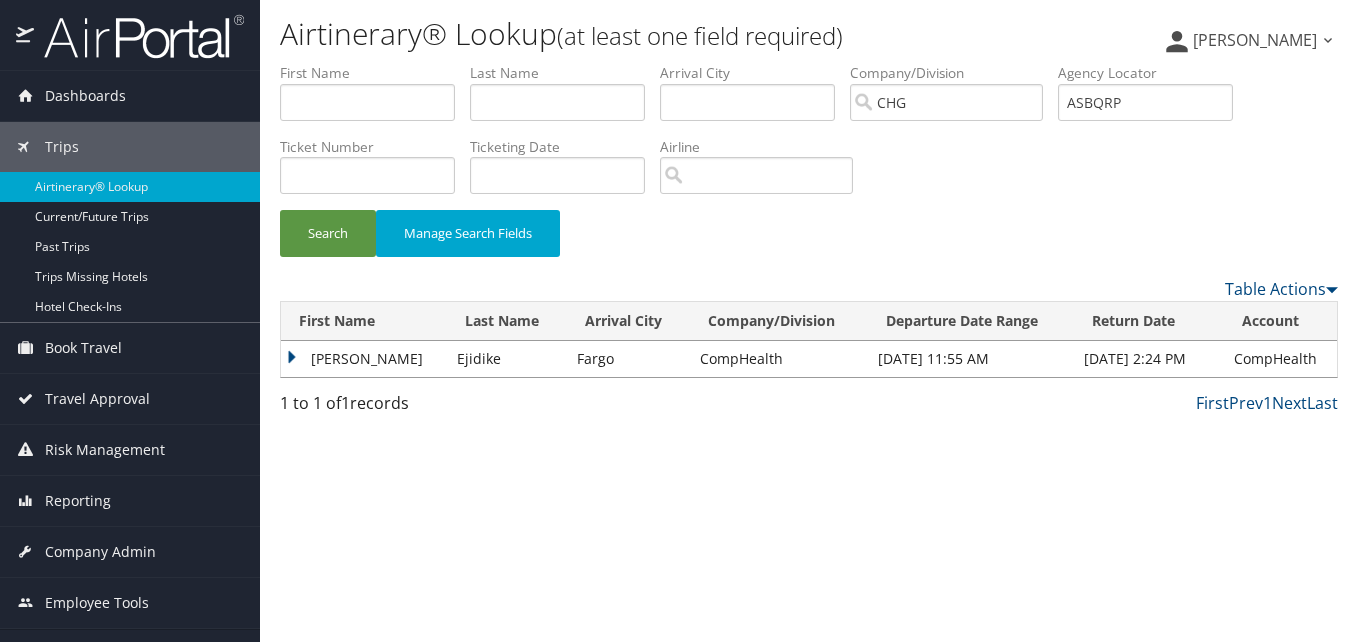 click on "Maryanne" at bounding box center (364, 359) 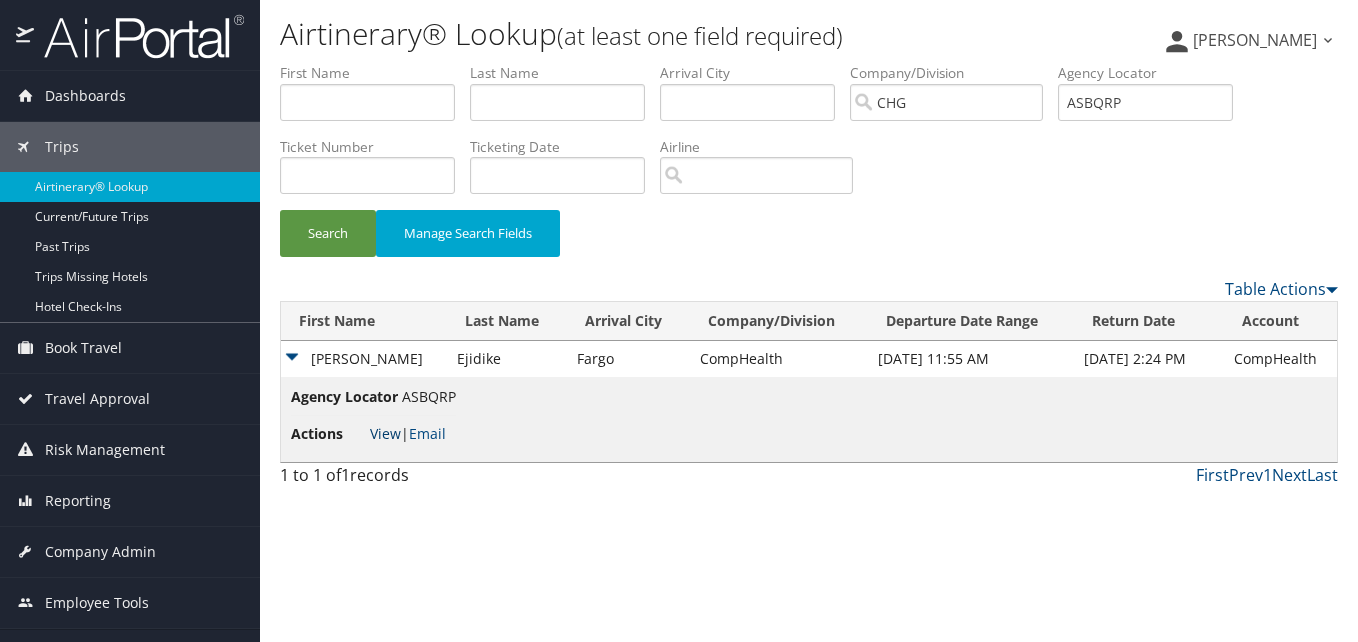 click on "View" at bounding box center [385, 433] 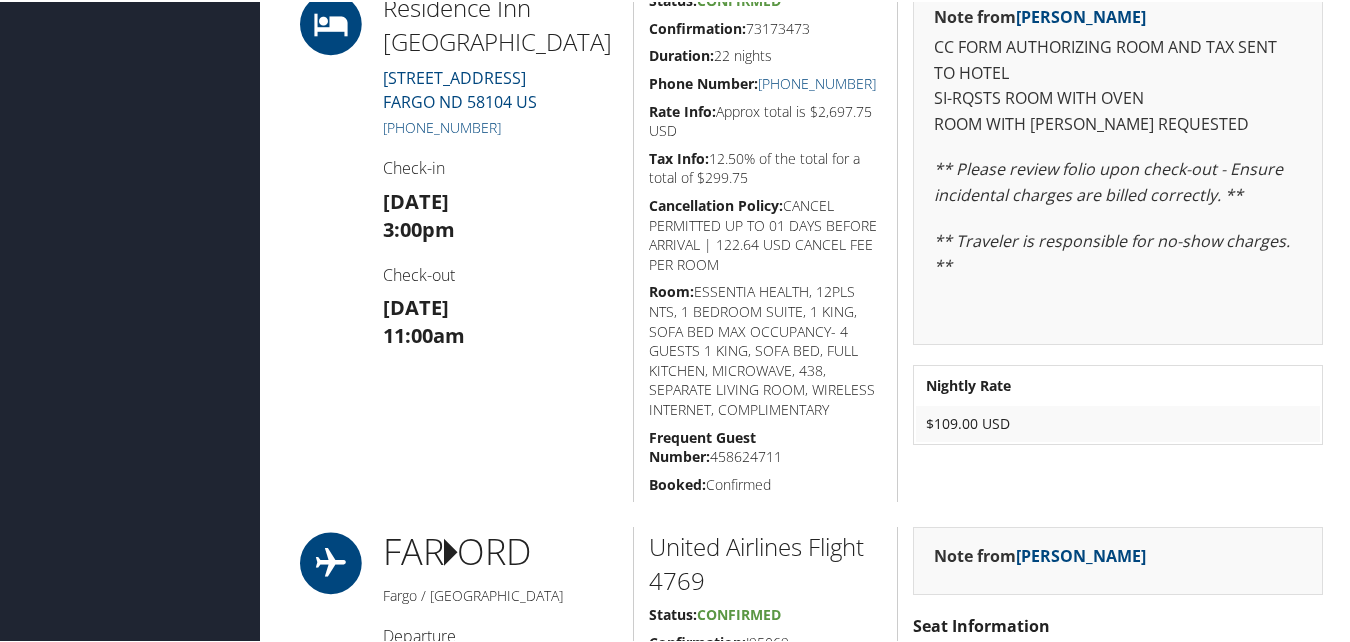 scroll, scrollTop: 1823, scrollLeft: 0, axis: vertical 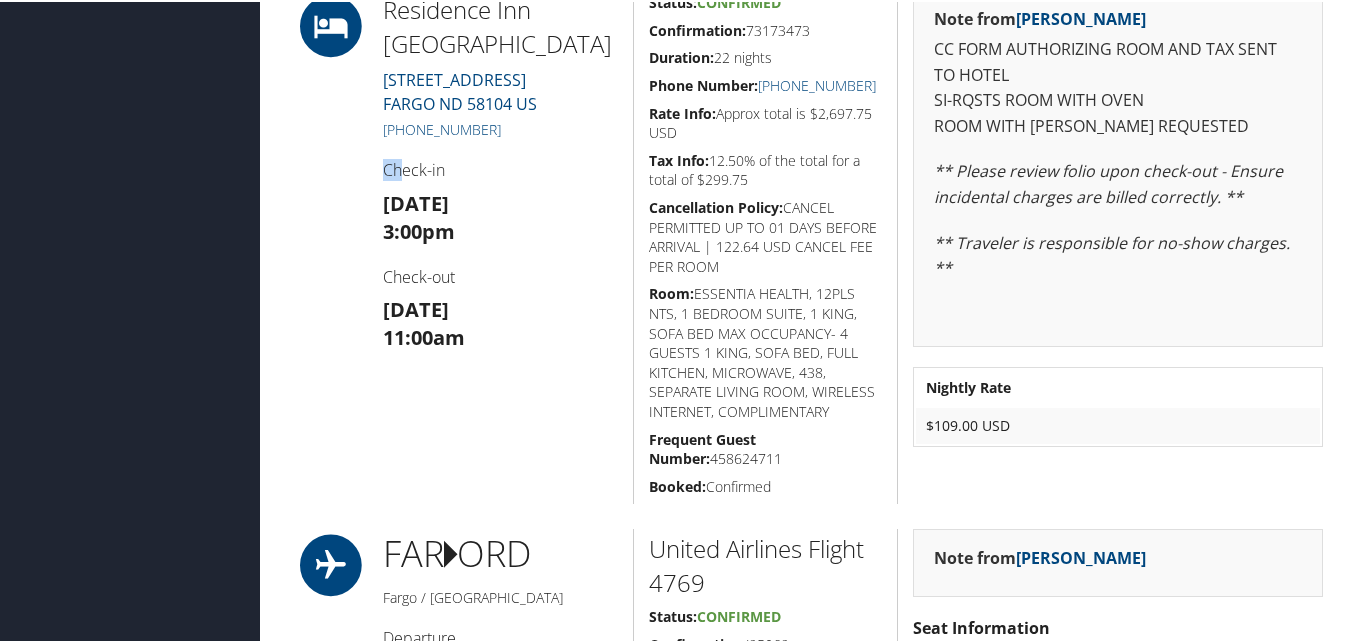 drag, startPoint x: 513, startPoint y: 130, endPoint x: 406, endPoint y: 138, distance: 107.298645 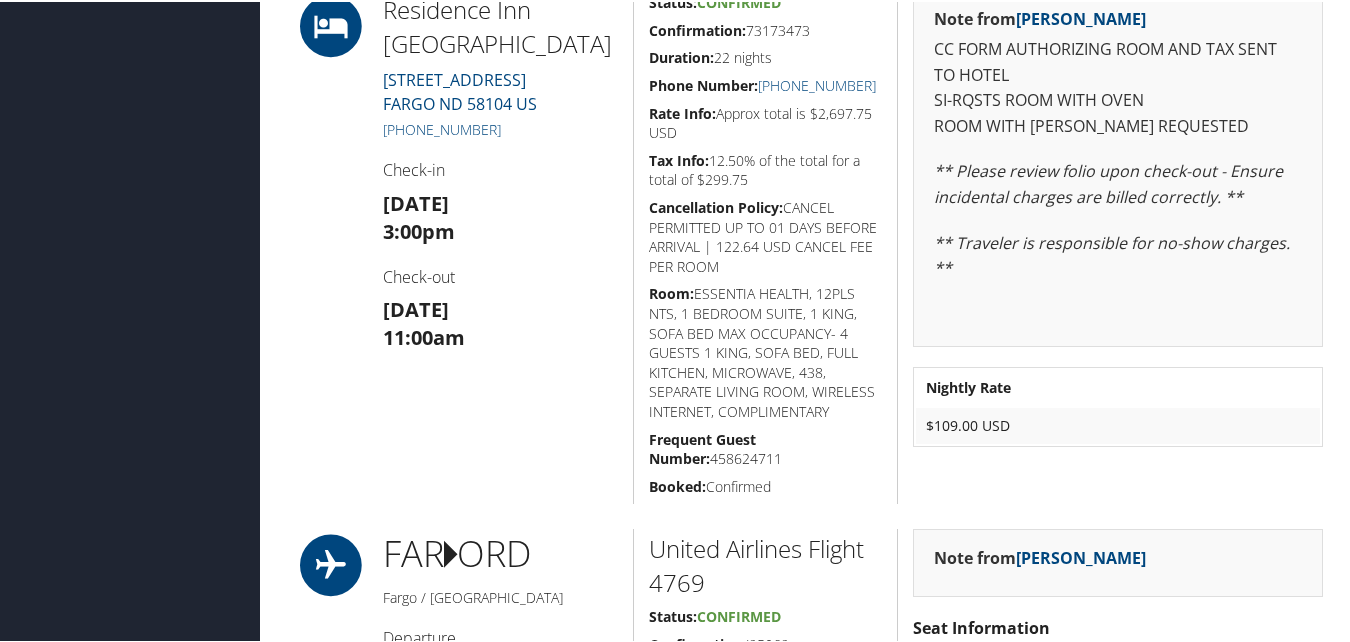 drag, startPoint x: 406, startPoint y: 138, endPoint x: 358, endPoint y: 150, distance: 49.47727 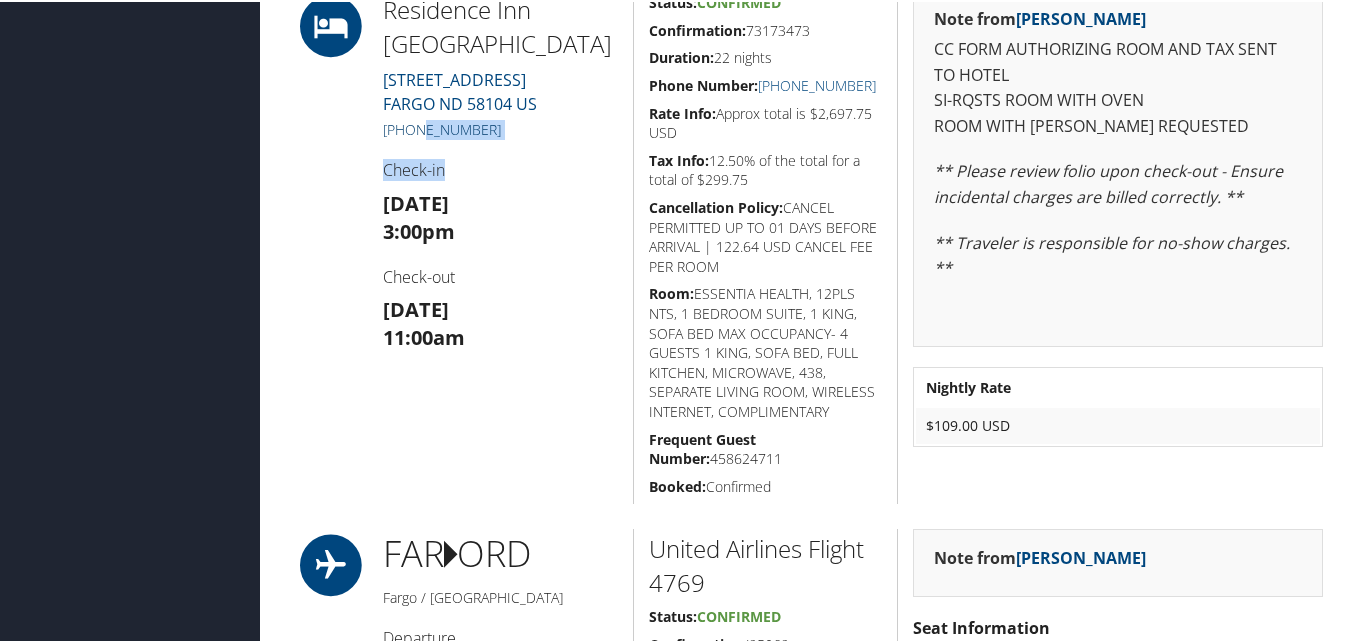 drag, startPoint x: 506, startPoint y: 135, endPoint x: 411, endPoint y: 133, distance: 95.02105 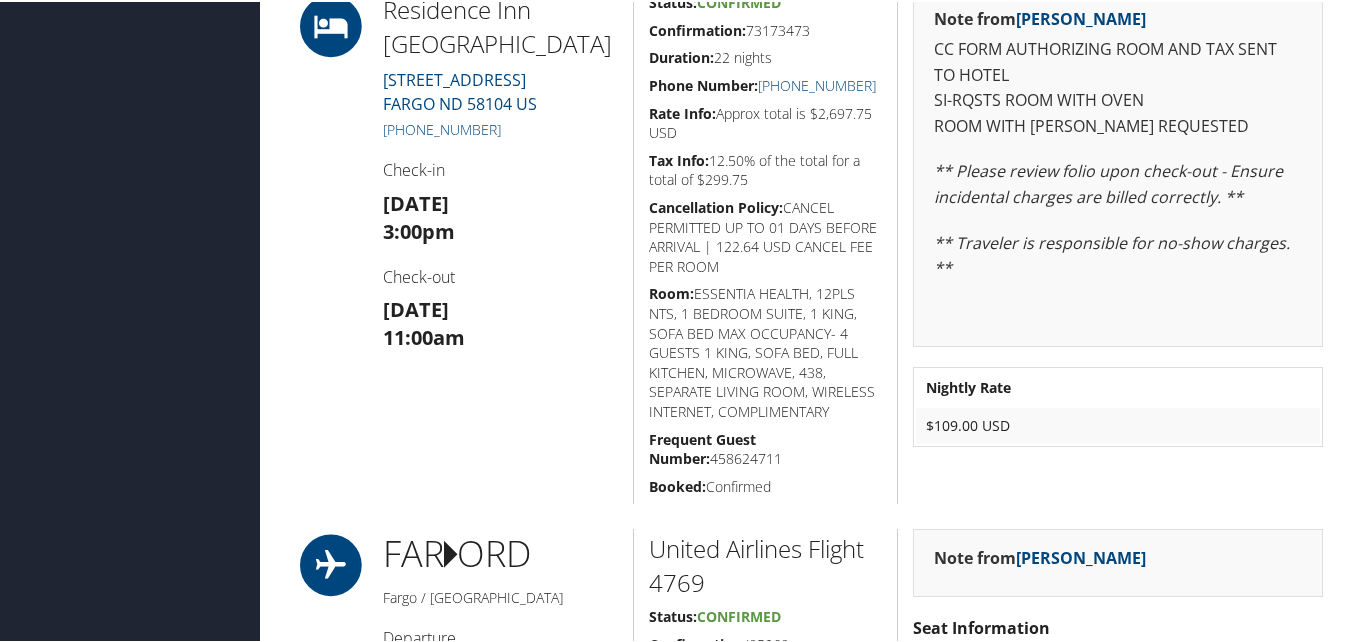 drag, startPoint x: 411, startPoint y: 133, endPoint x: 363, endPoint y: 148, distance: 50.289165 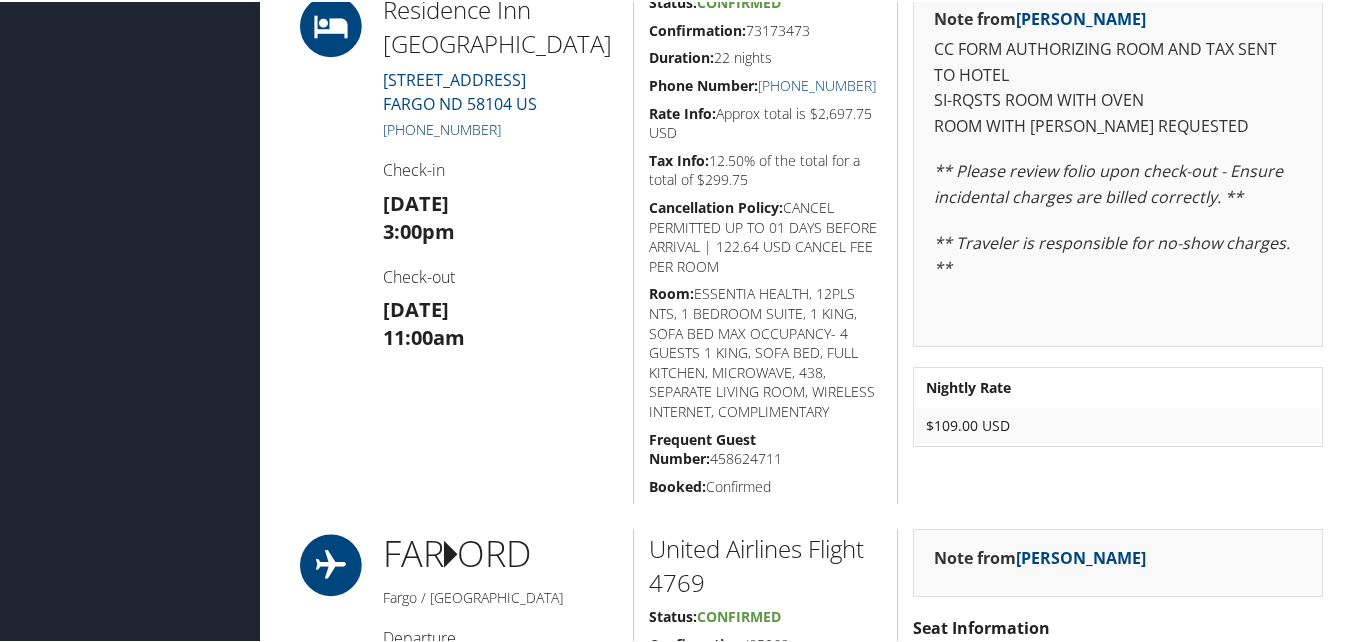 drag, startPoint x: 511, startPoint y: 124, endPoint x: 404, endPoint y: 126, distance: 107.01869 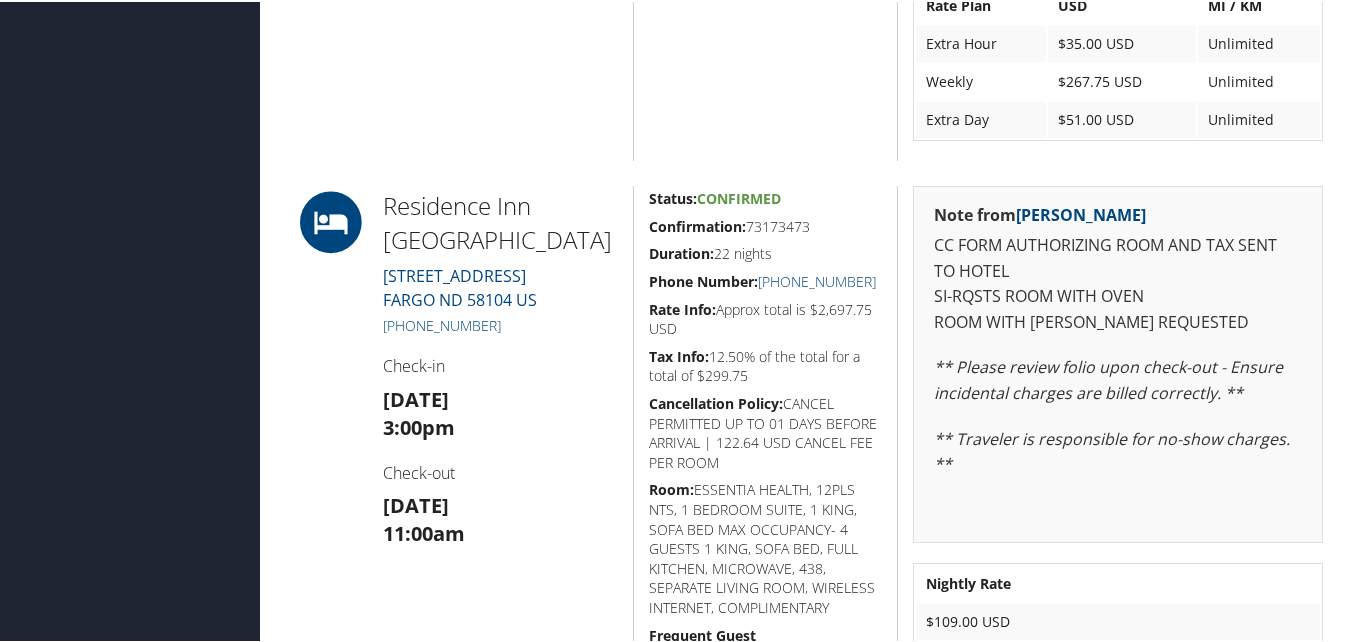 scroll, scrollTop: 1623, scrollLeft: 0, axis: vertical 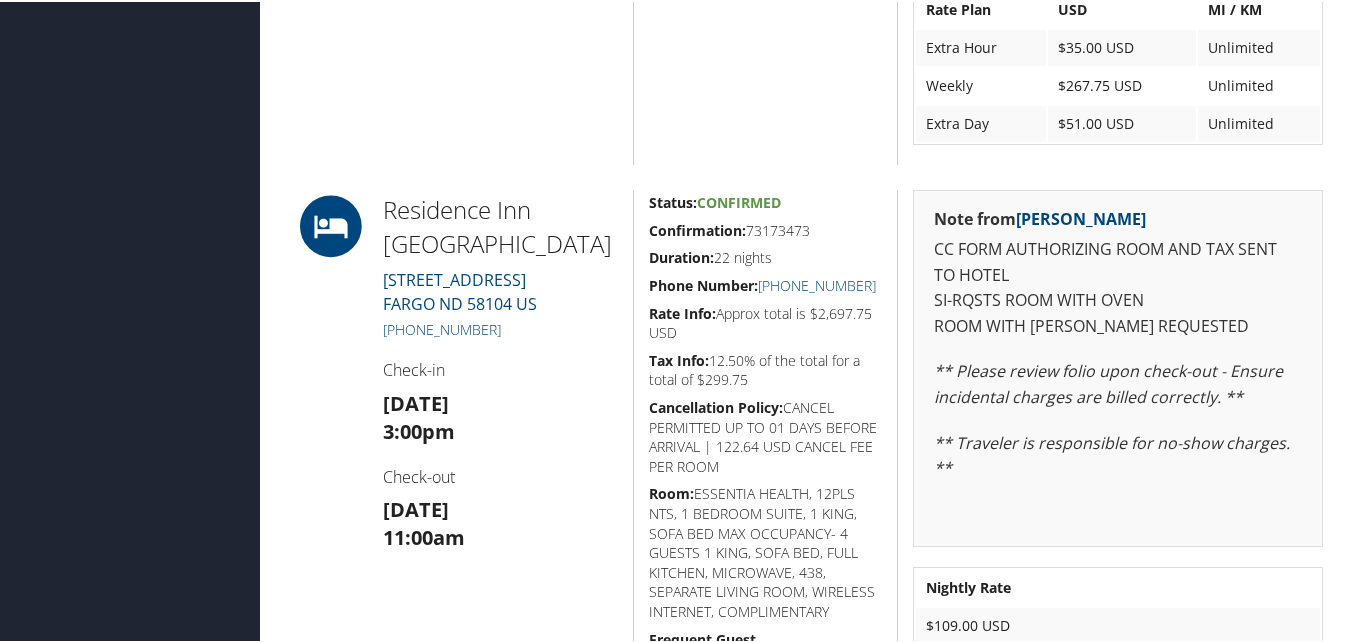 click on "Check-in" at bounding box center [500, 368] 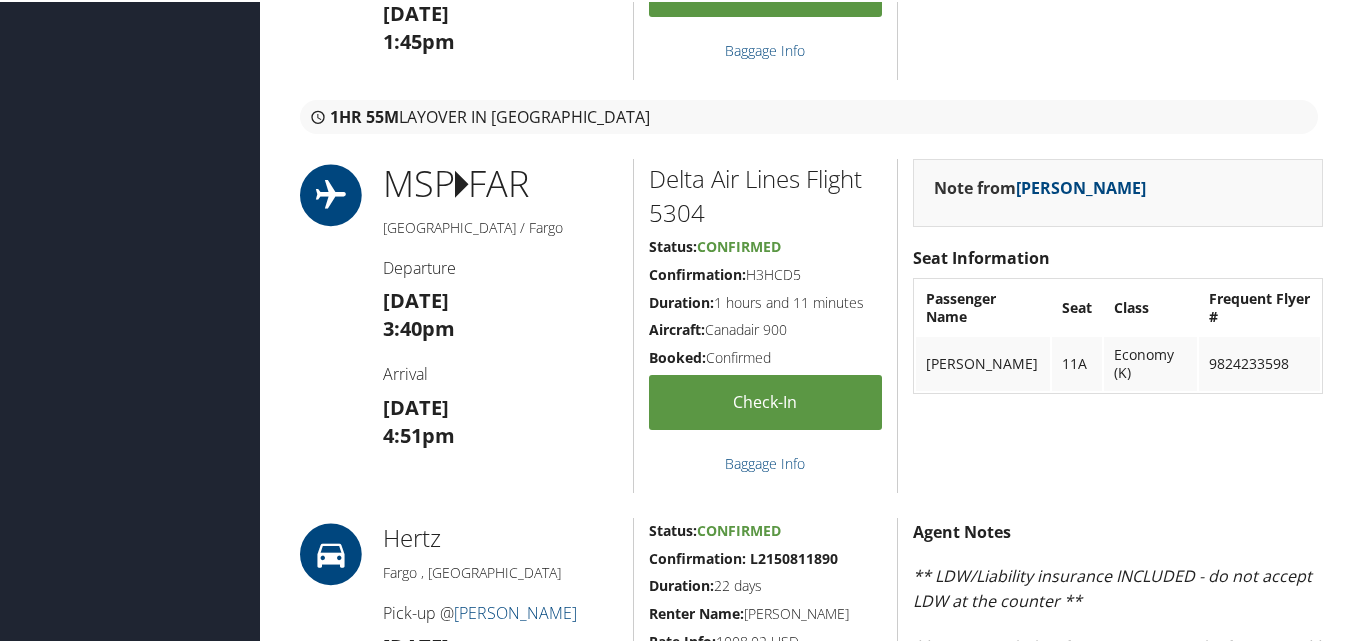 scroll, scrollTop: 523, scrollLeft: 0, axis: vertical 